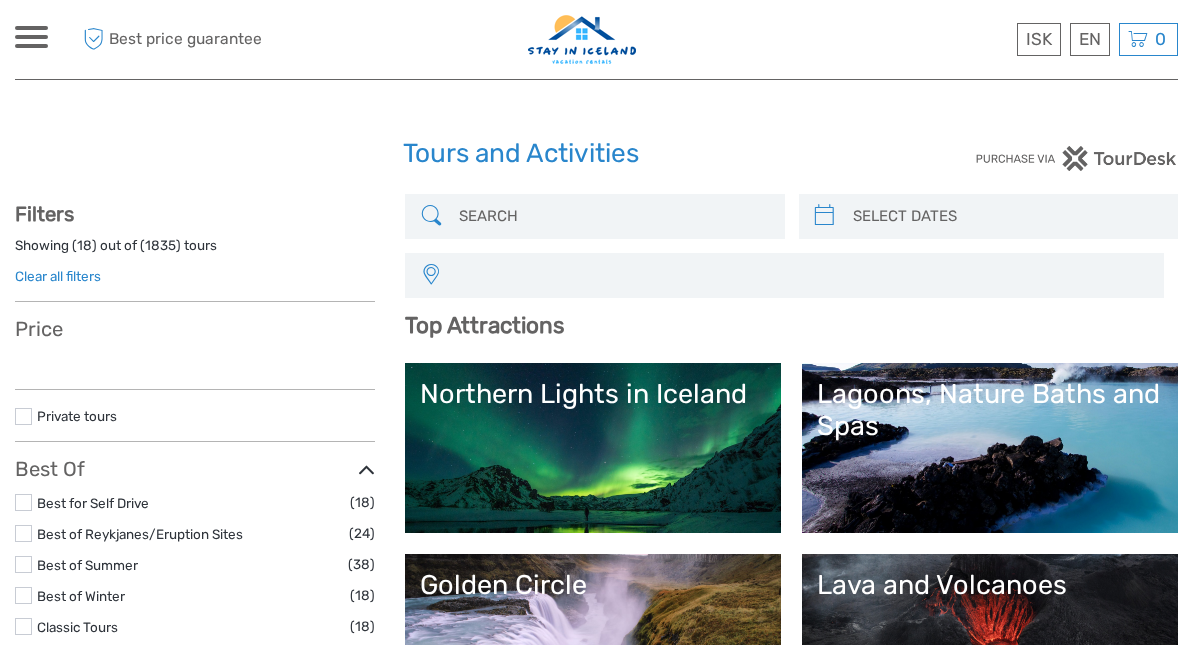 select 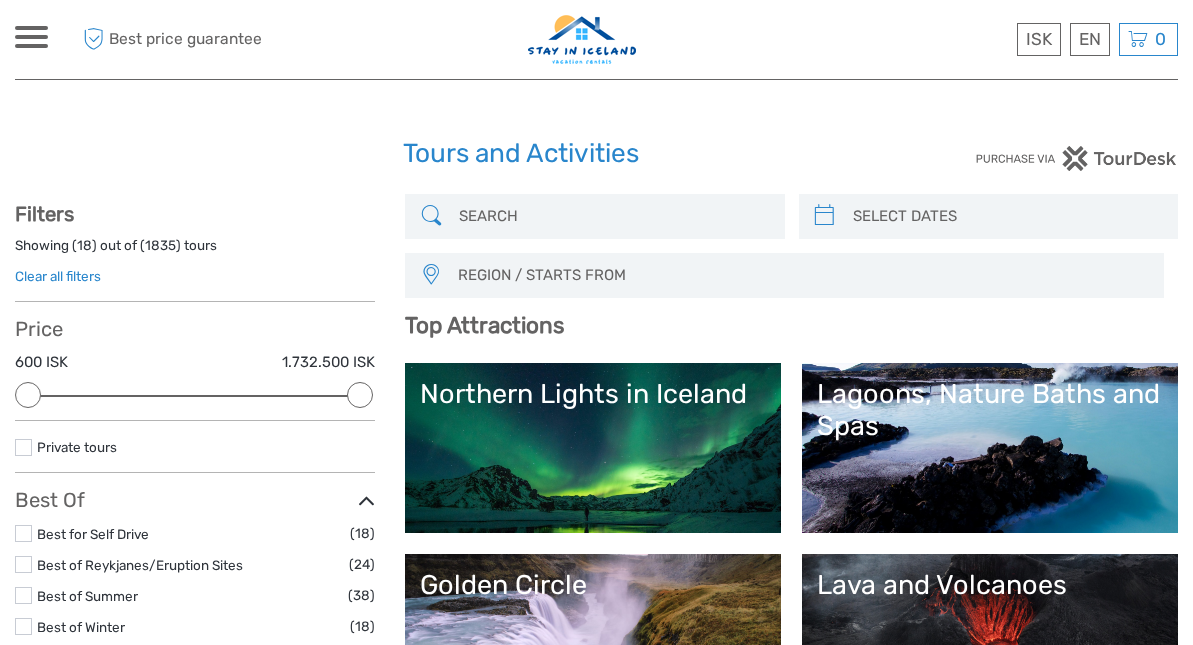 scroll, scrollTop: 0, scrollLeft: 0, axis: both 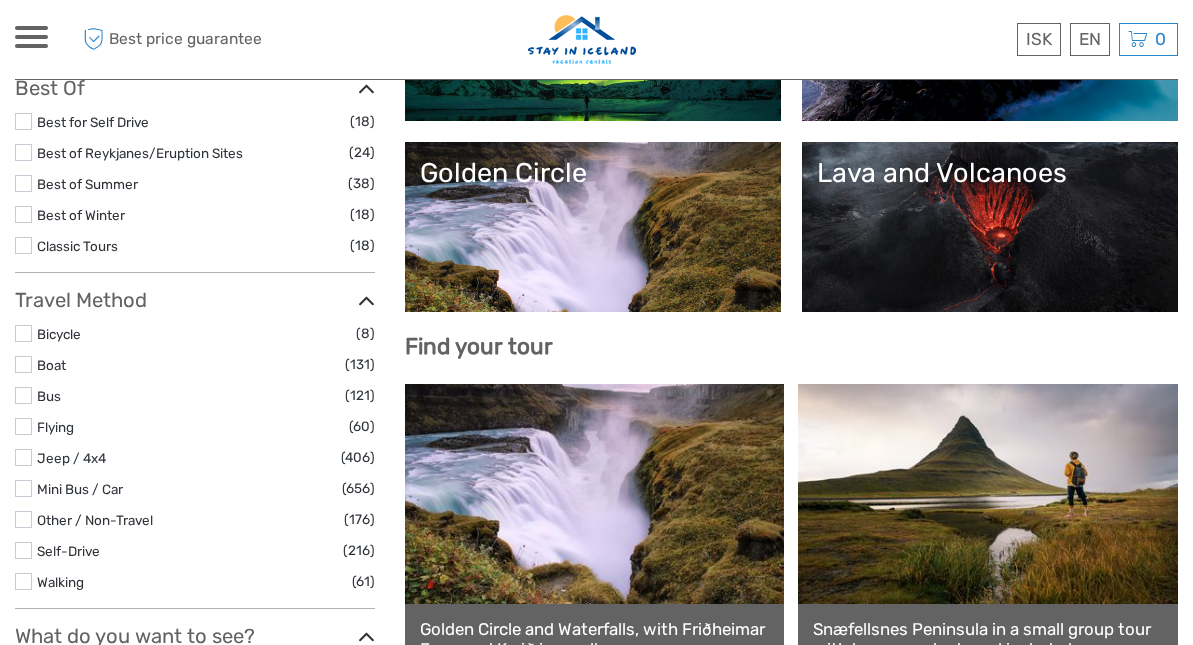 click at bounding box center [23, 550] 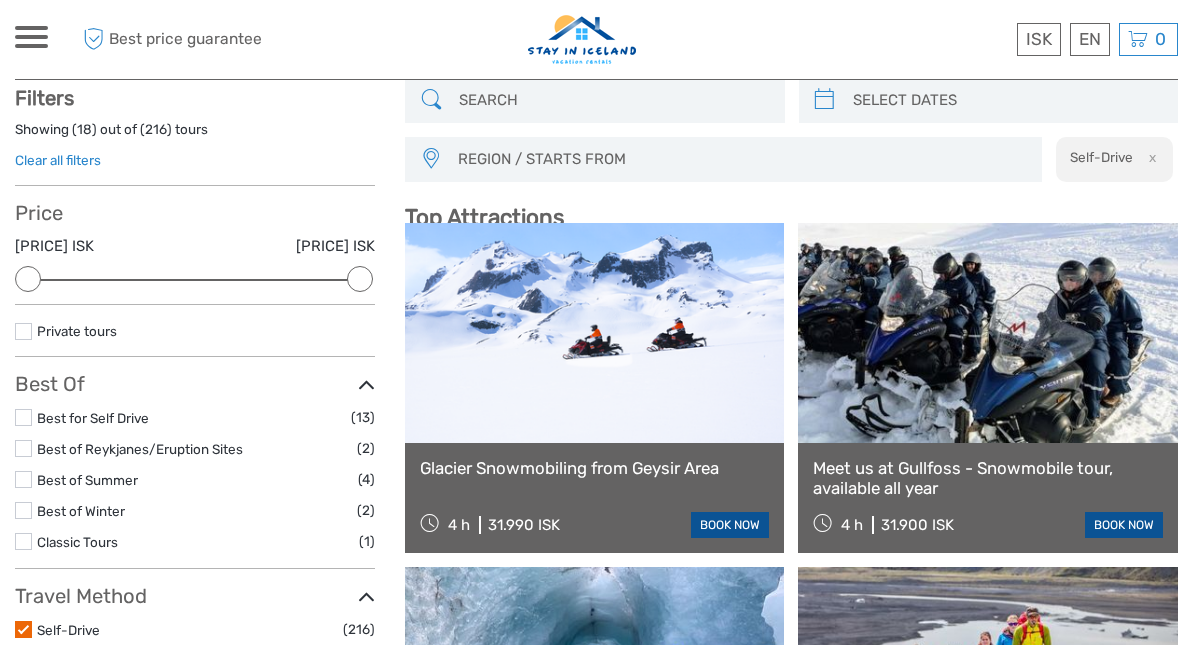 scroll, scrollTop: 114, scrollLeft: 0, axis: vertical 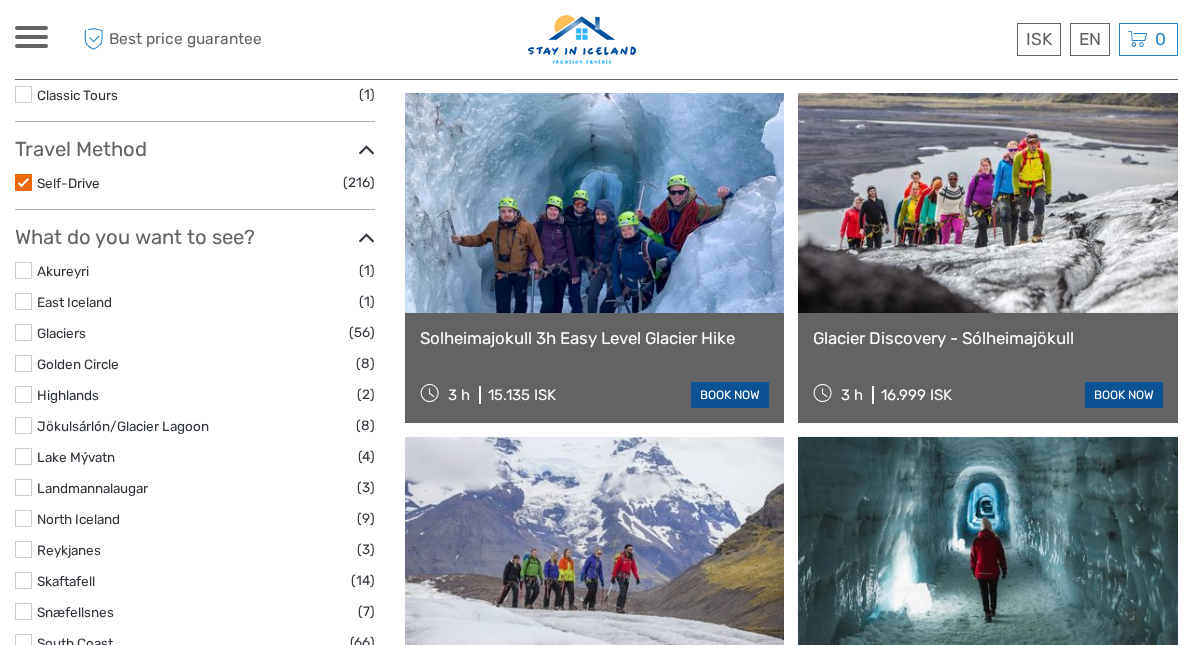click at bounding box center [23, 332] 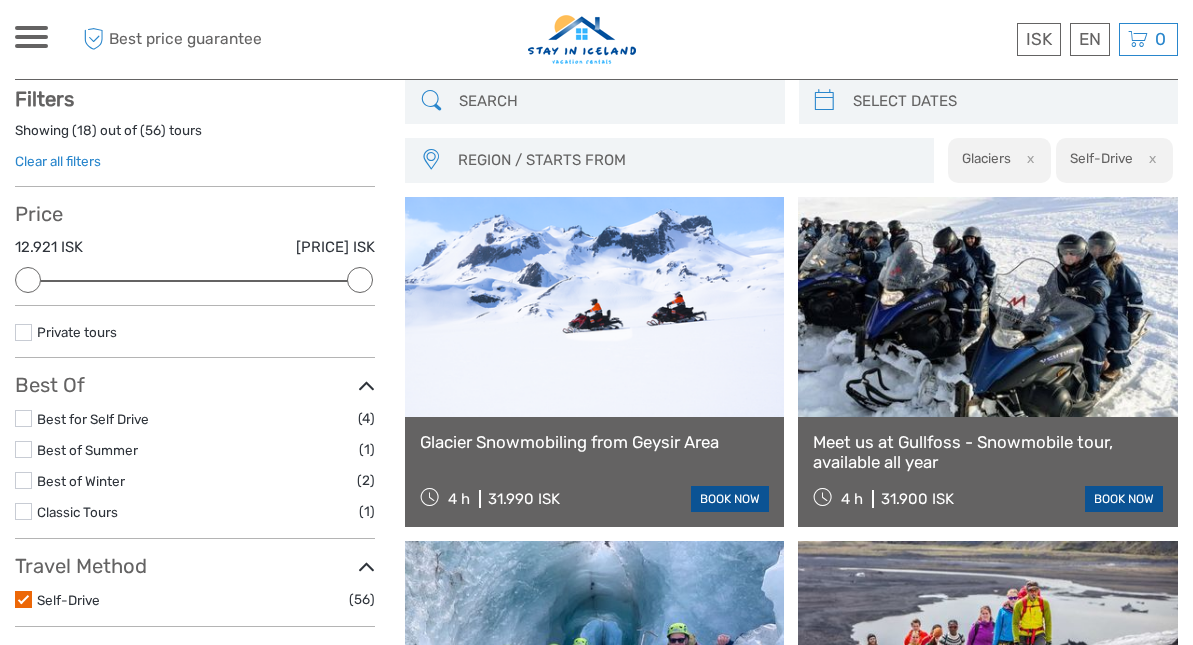 scroll, scrollTop: 114, scrollLeft: 0, axis: vertical 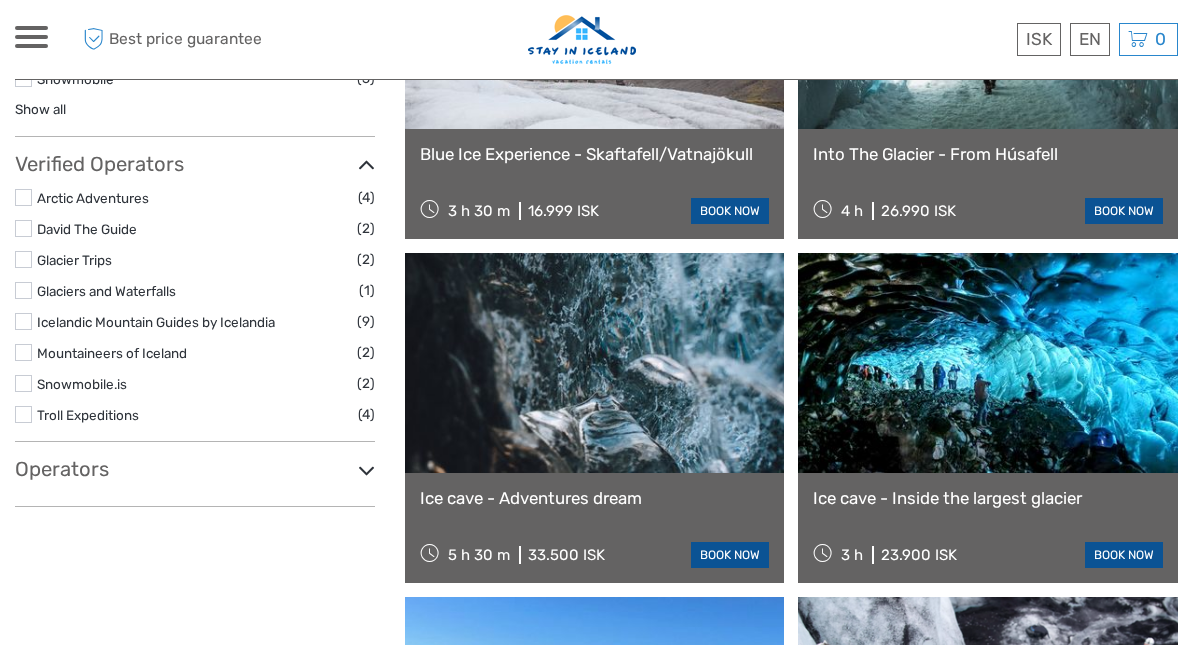 click at bounding box center [366, 470] 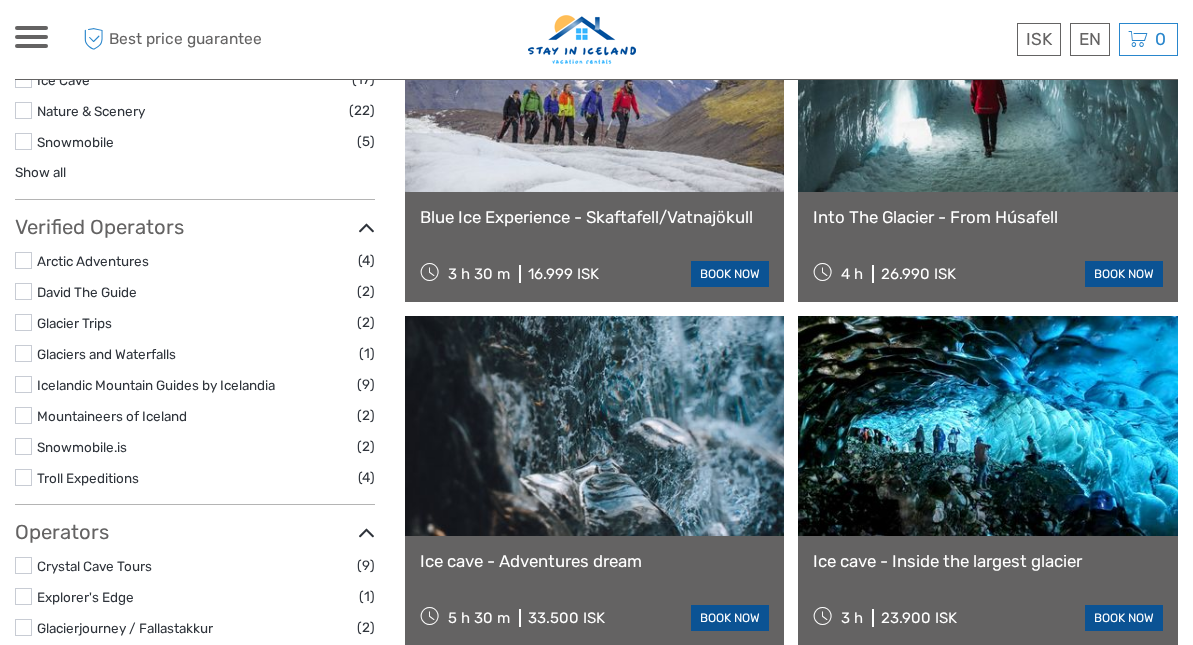 scroll, scrollTop: 867, scrollLeft: 0, axis: vertical 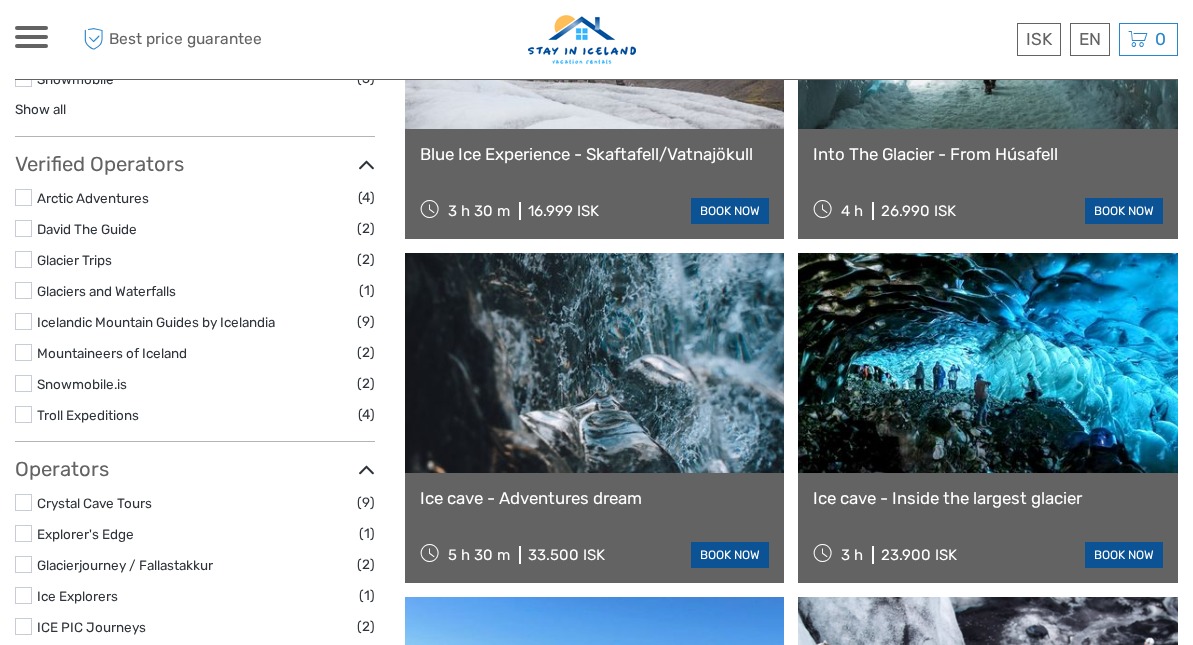 drag, startPoint x: 1200, startPoint y: 250, endPoint x: 22, endPoint y: 556, distance: 1217.0948 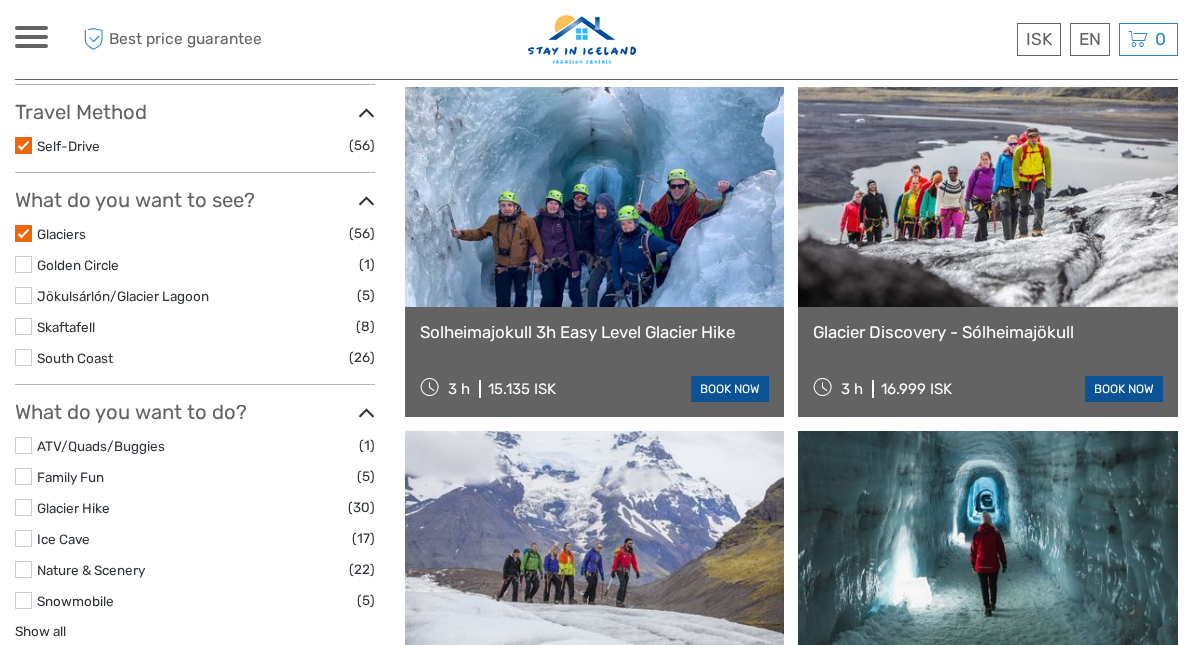 scroll, scrollTop: 579, scrollLeft: 0, axis: vertical 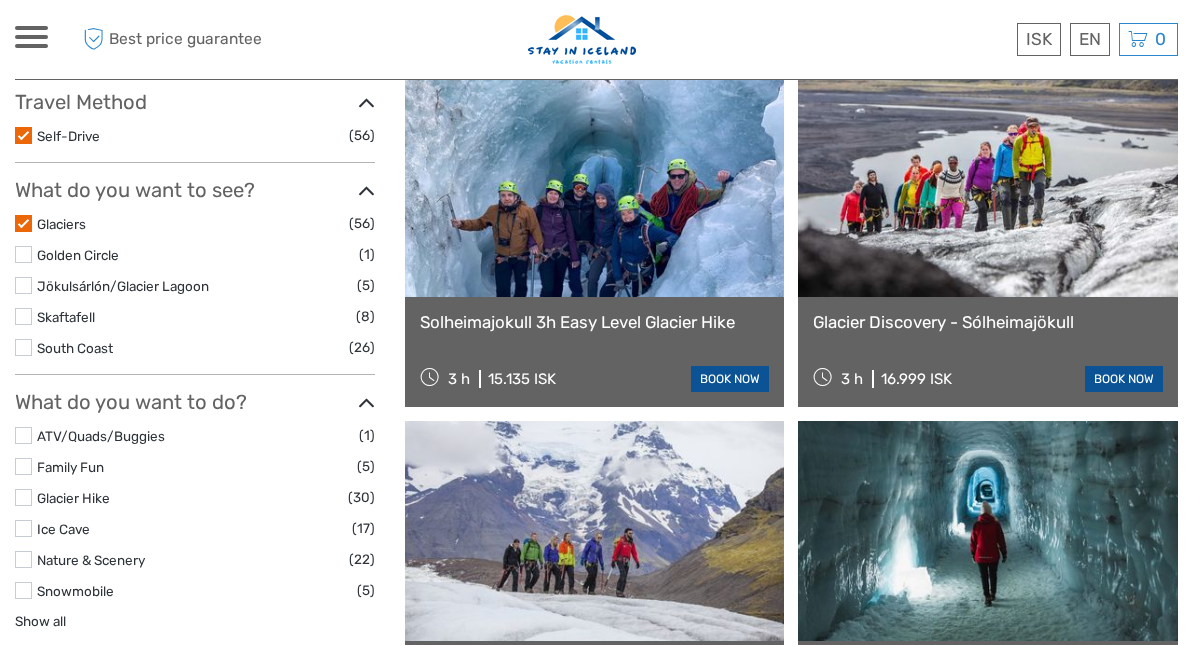 click on "ISK
ISK
€
$
£
EN
English
Español
Deutsch
Tours
Multi-day tours
Transfers
Car rental
More
Food & drink
Travel Articles
Food & drink
Travel Articles
Best price guarantee
Best price guarantee
ISK
ISK
€
$
£
EN
English
Español
Deutsch
0" at bounding box center (596, 1456) 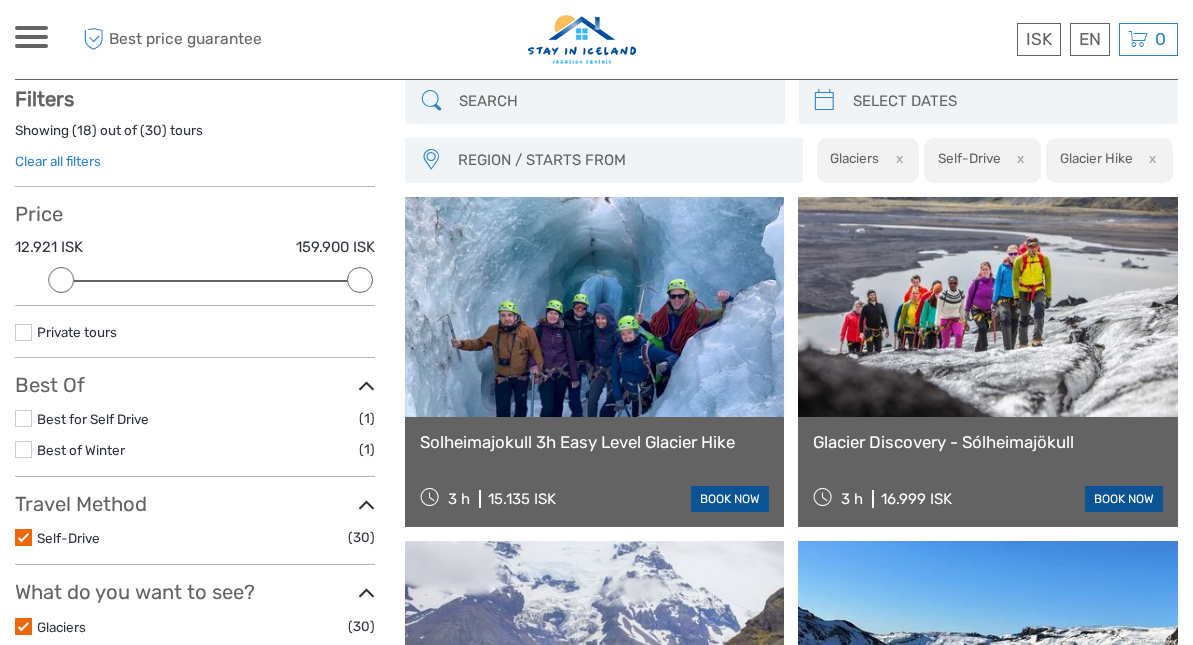 scroll, scrollTop: 114, scrollLeft: 0, axis: vertical 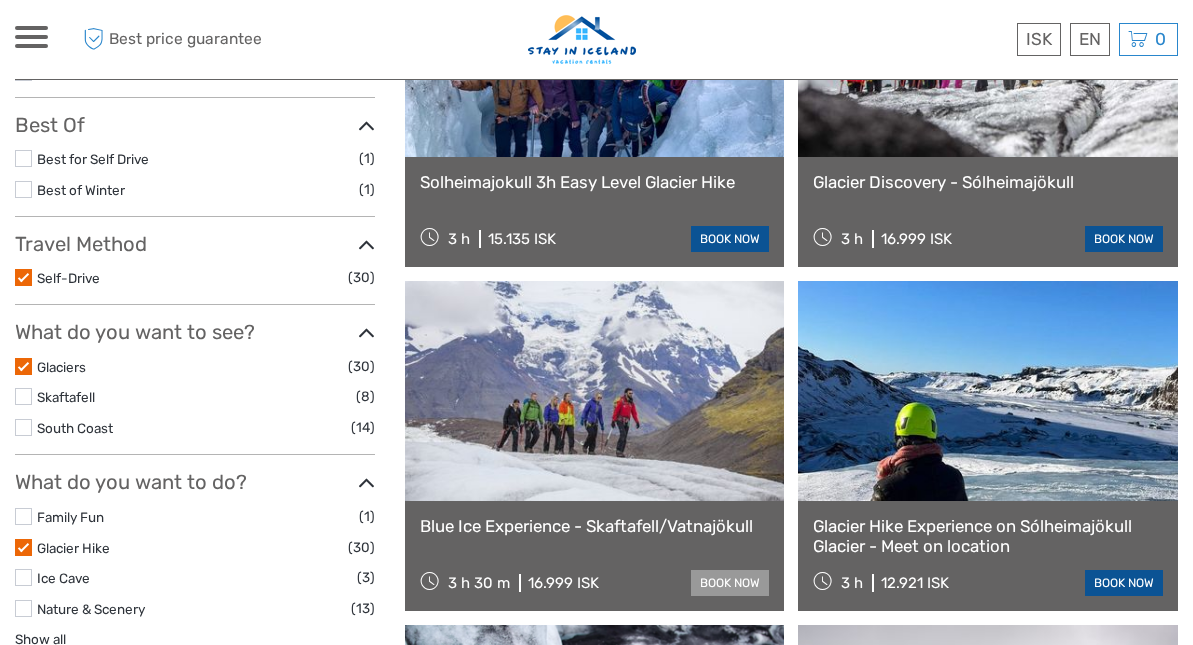 click on "book now" at bounding box center (730, 583) 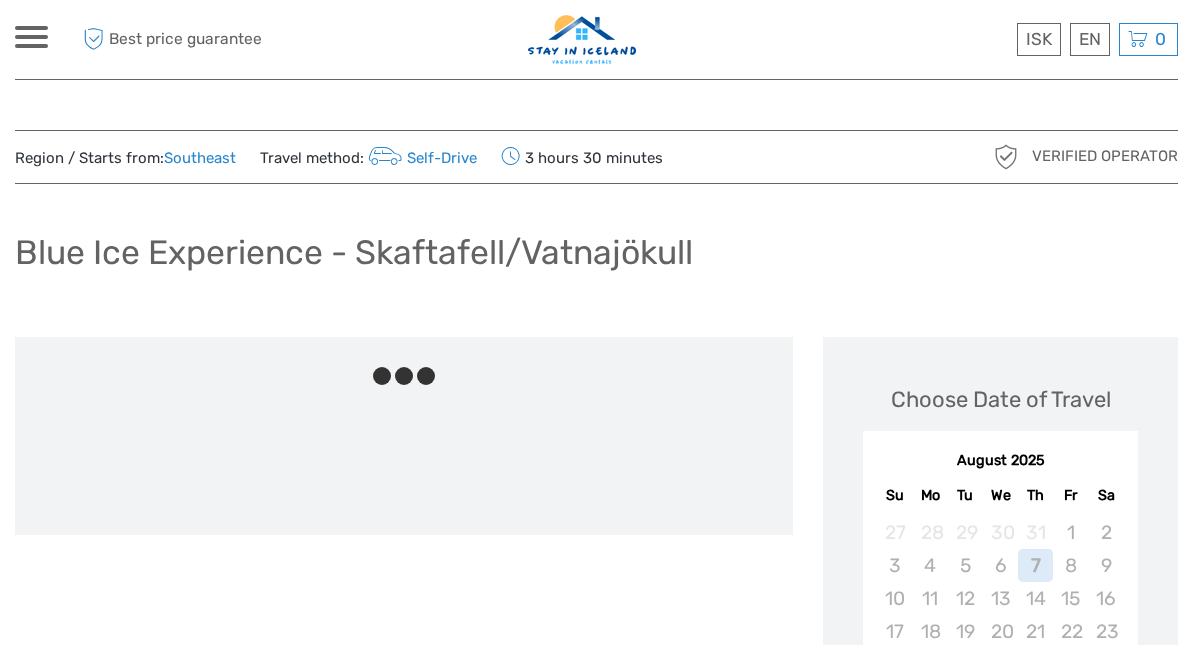 scroll, scrollTop: 0, scrollLeft: 0, axis: both 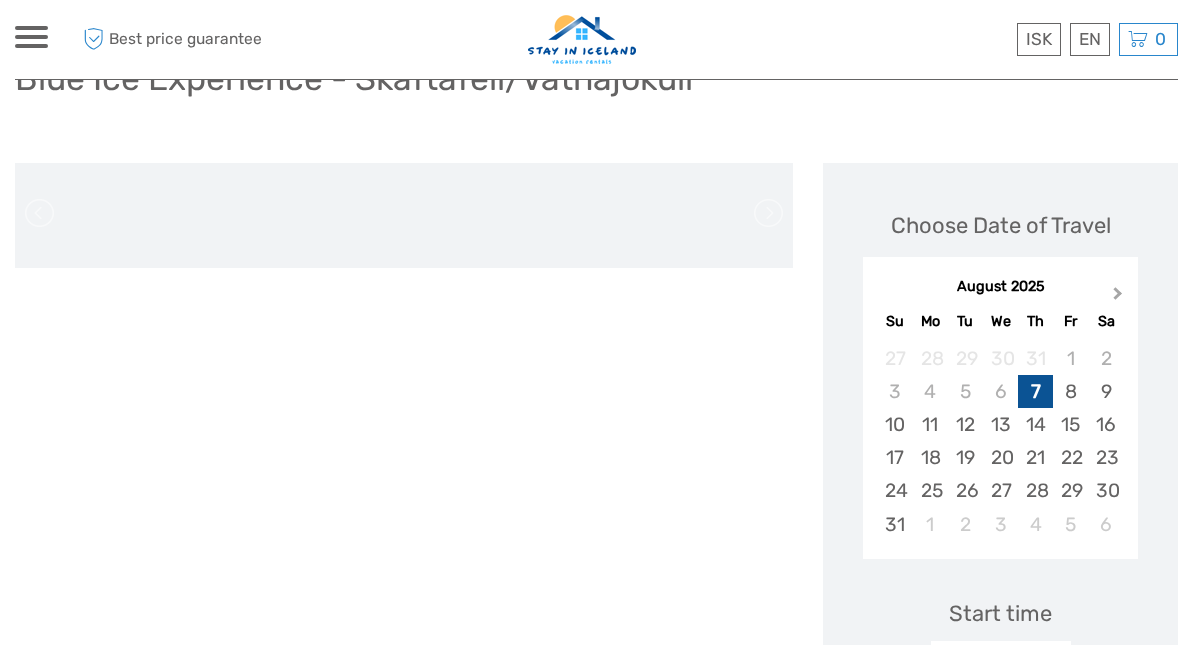 click on "Next Month" at bounding box center [1118, 297] 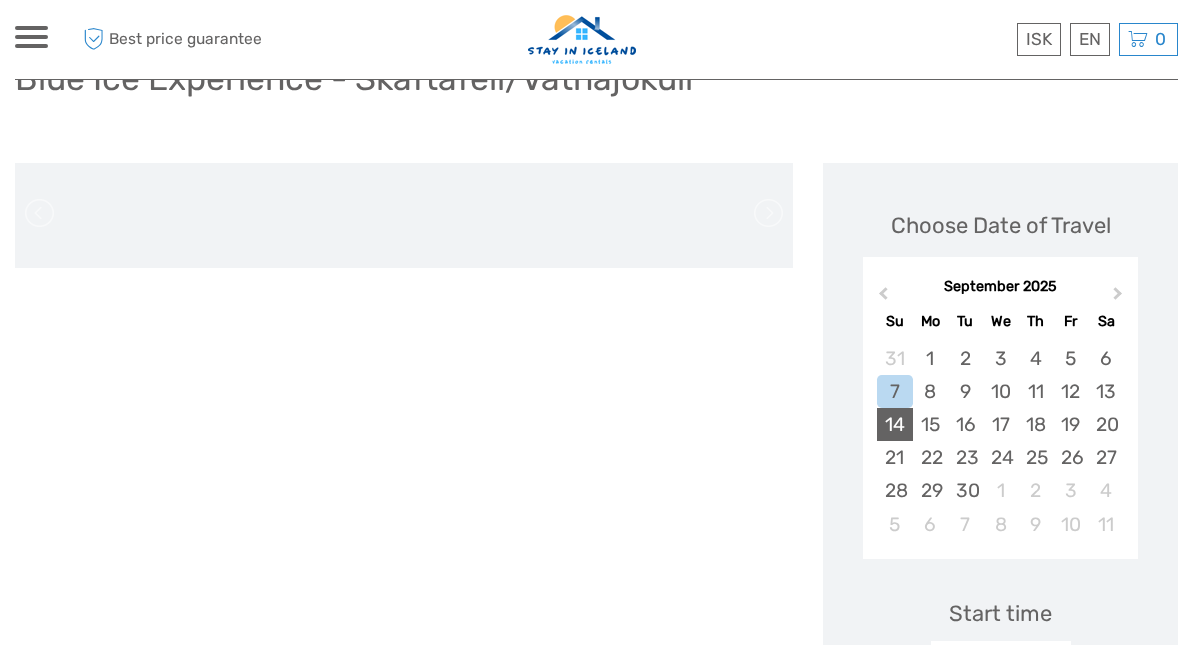 click on "14" at bounding box center [894, 424] 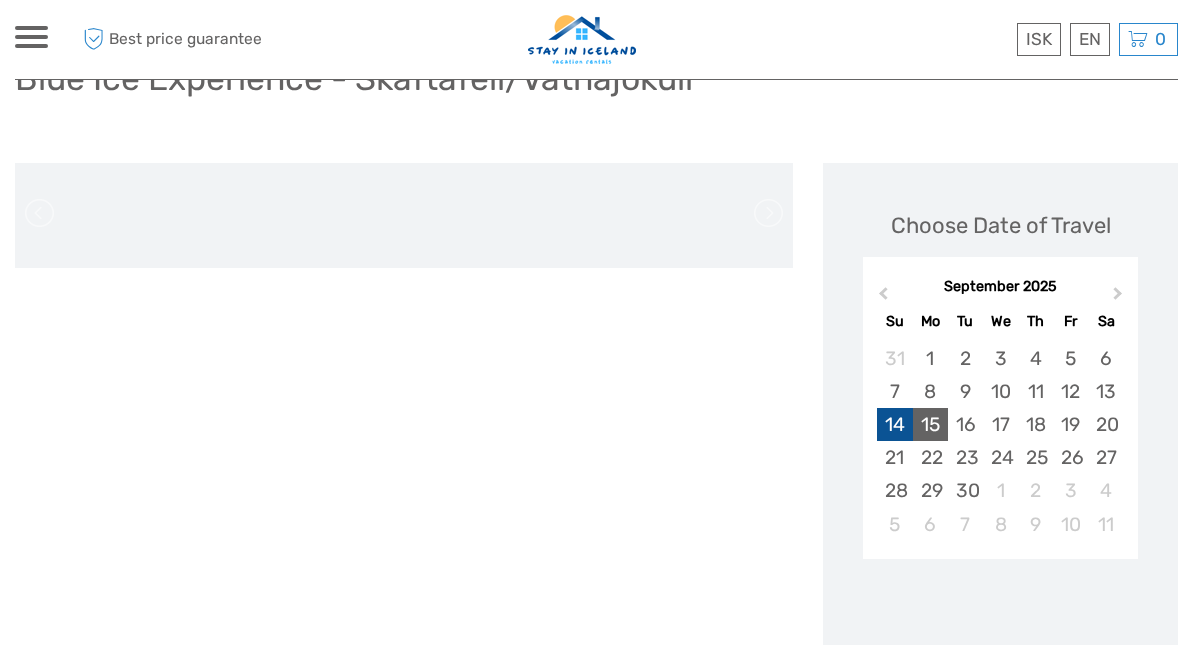 click on "15" at bounding box center [930, 424] 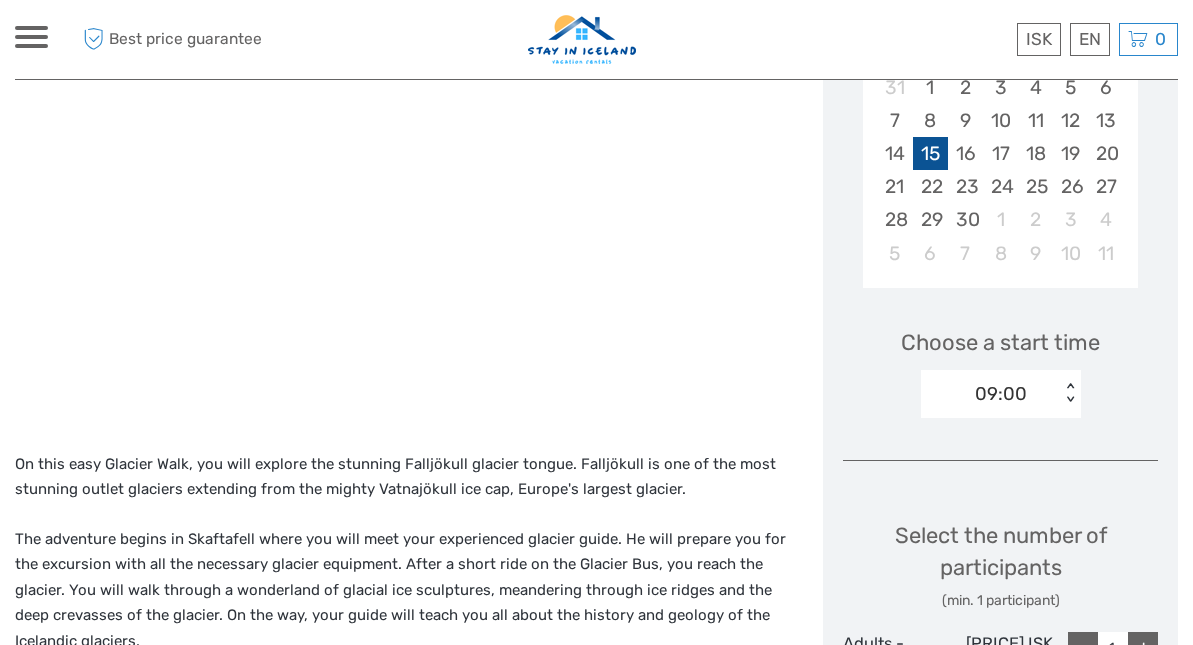 scroll, scrollTop: 595, scrollLeft: 0, axis: vertical 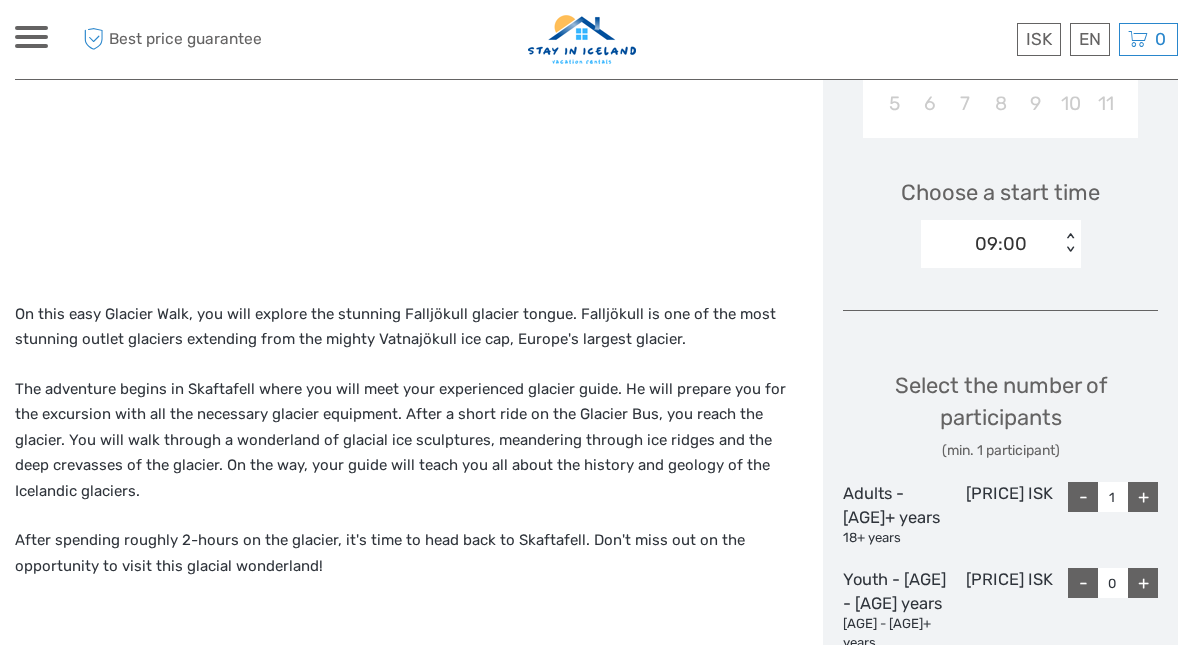 click on "< >" at bounding box center (1069, 243) 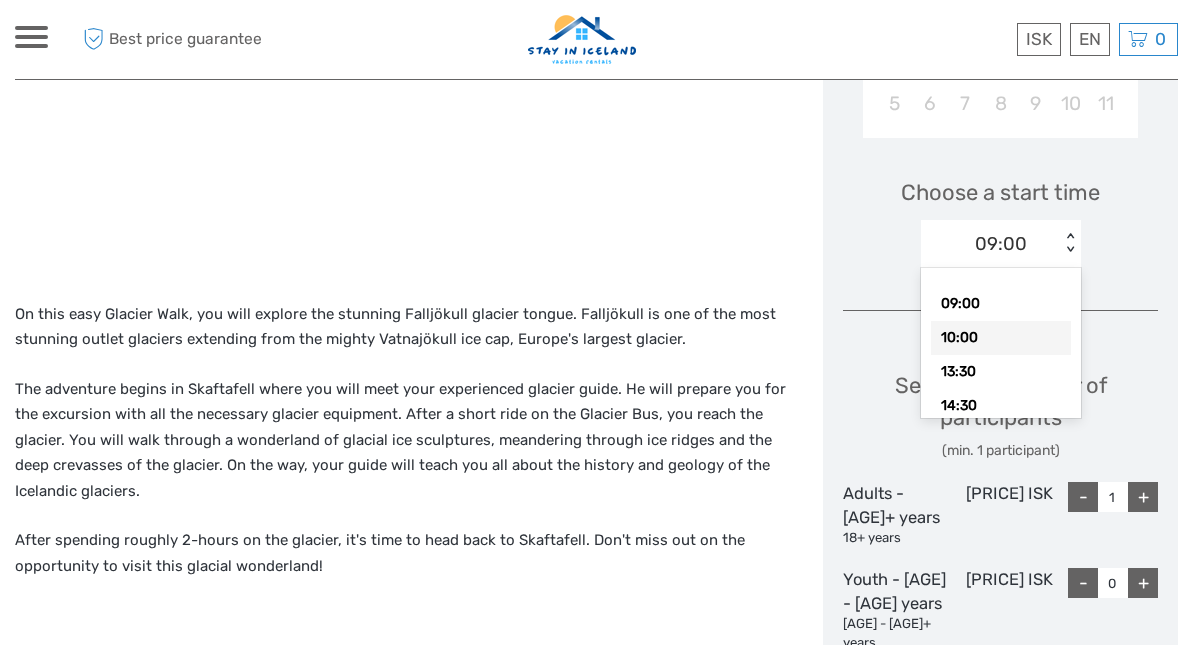 click on "10:00" at bounding box center [1001, 338] 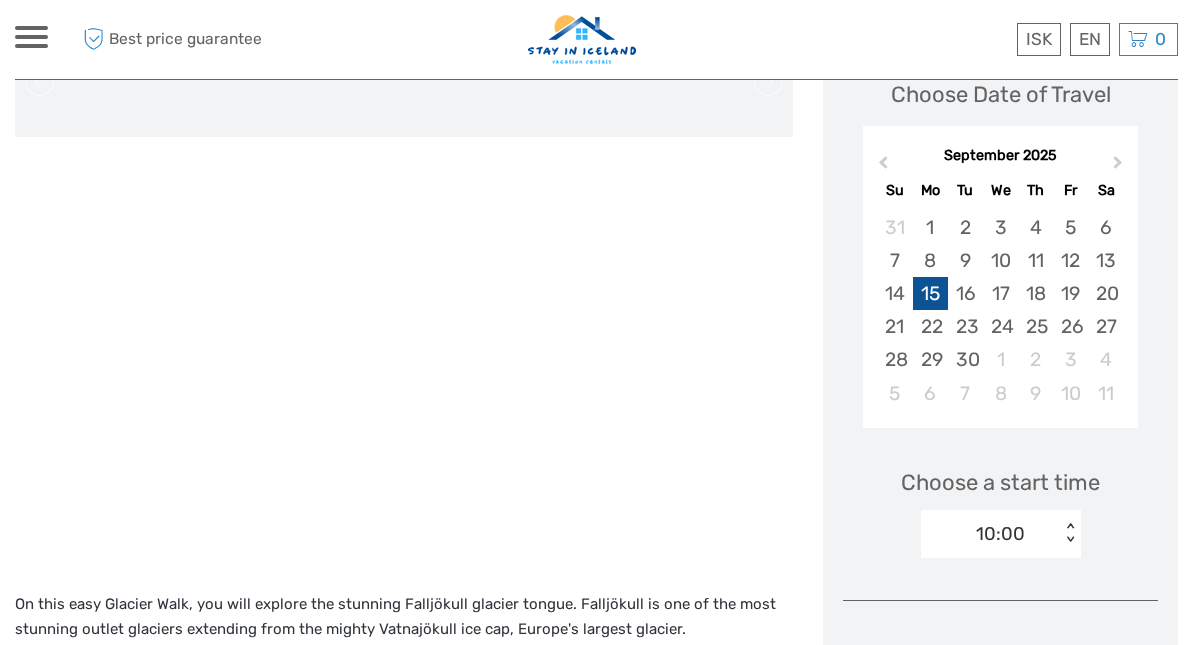 scroll, scrollTop: 469, scrollLeft: 0, axis: vertical 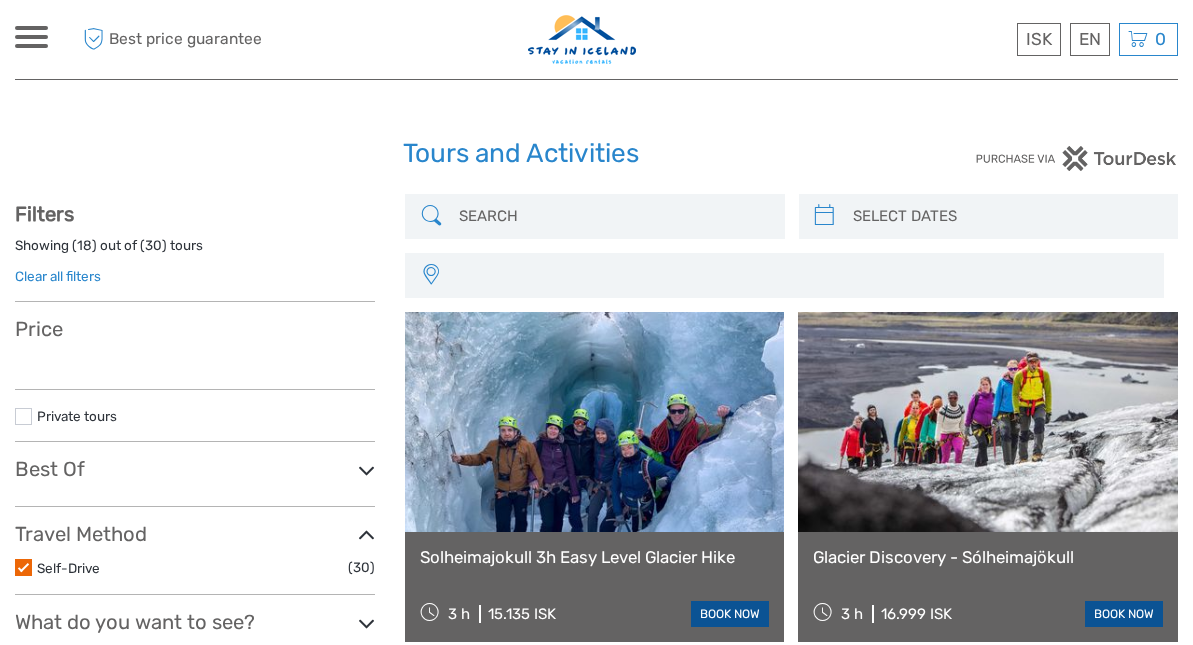 select 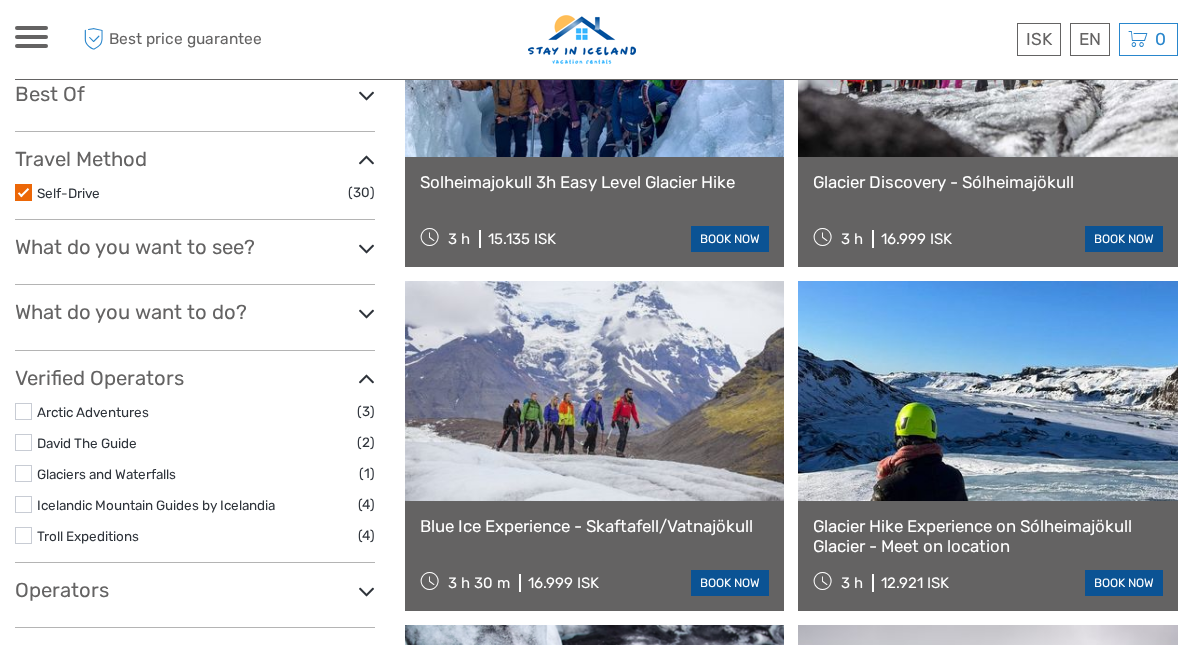 select 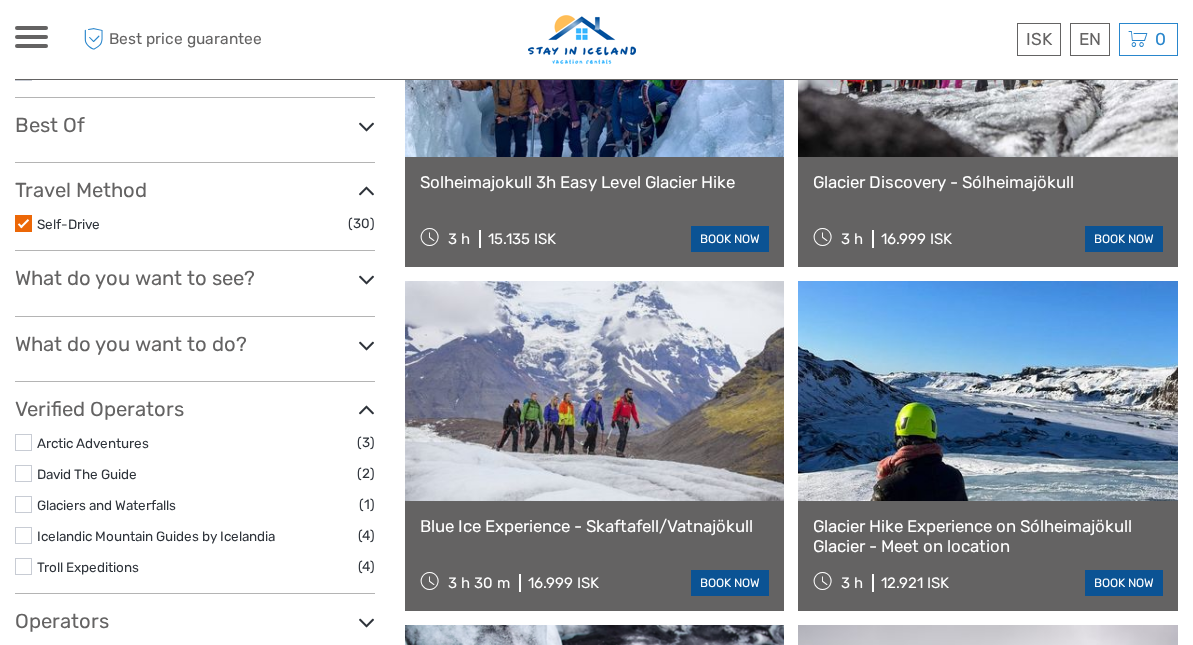 scroll, scrollTop: 0, scrollLeft: 0, axis: both 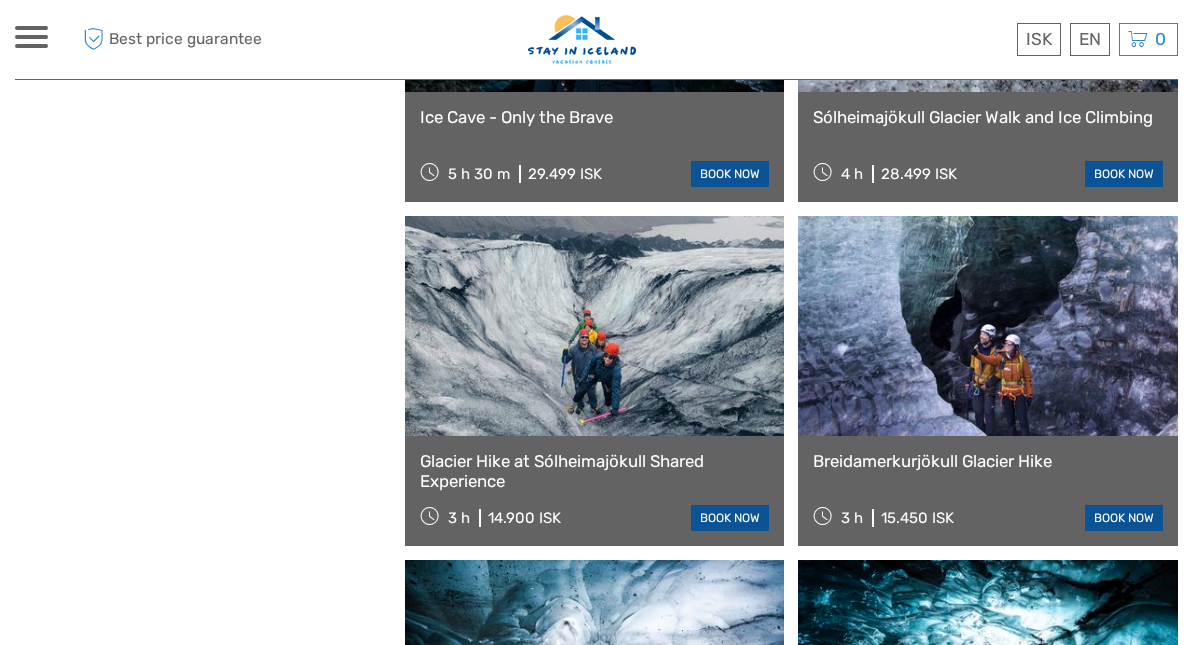 click at bounding box center (595, 1358) 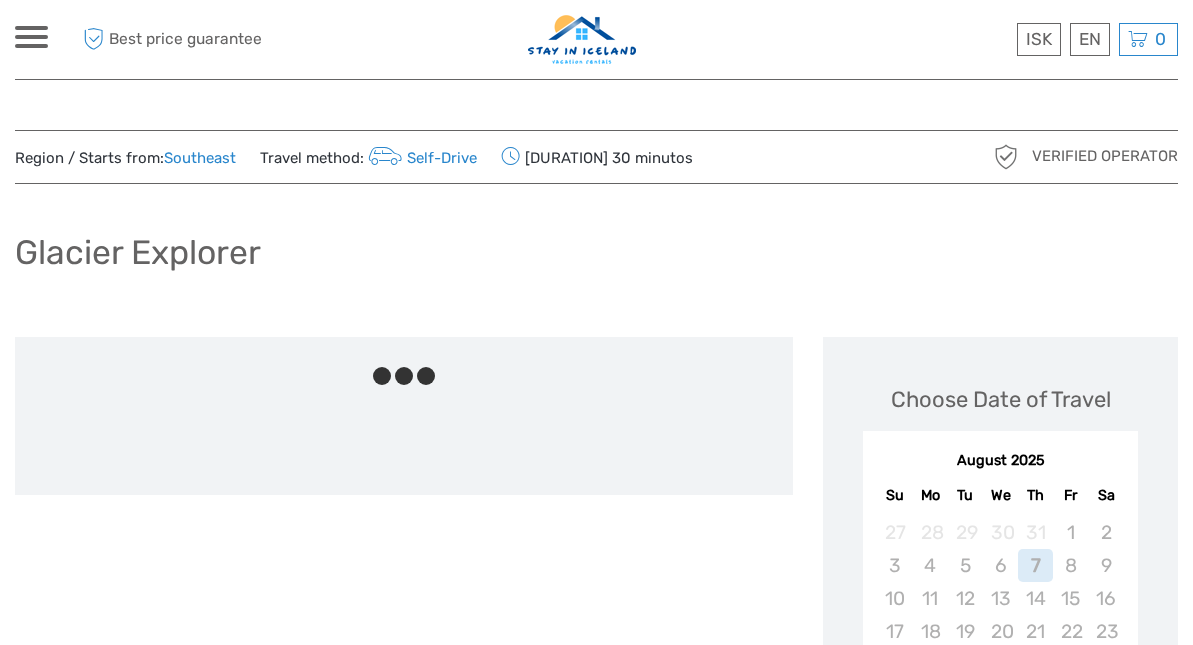 scroll, scrollTop: 0, scrollLeft: 0, axis: both 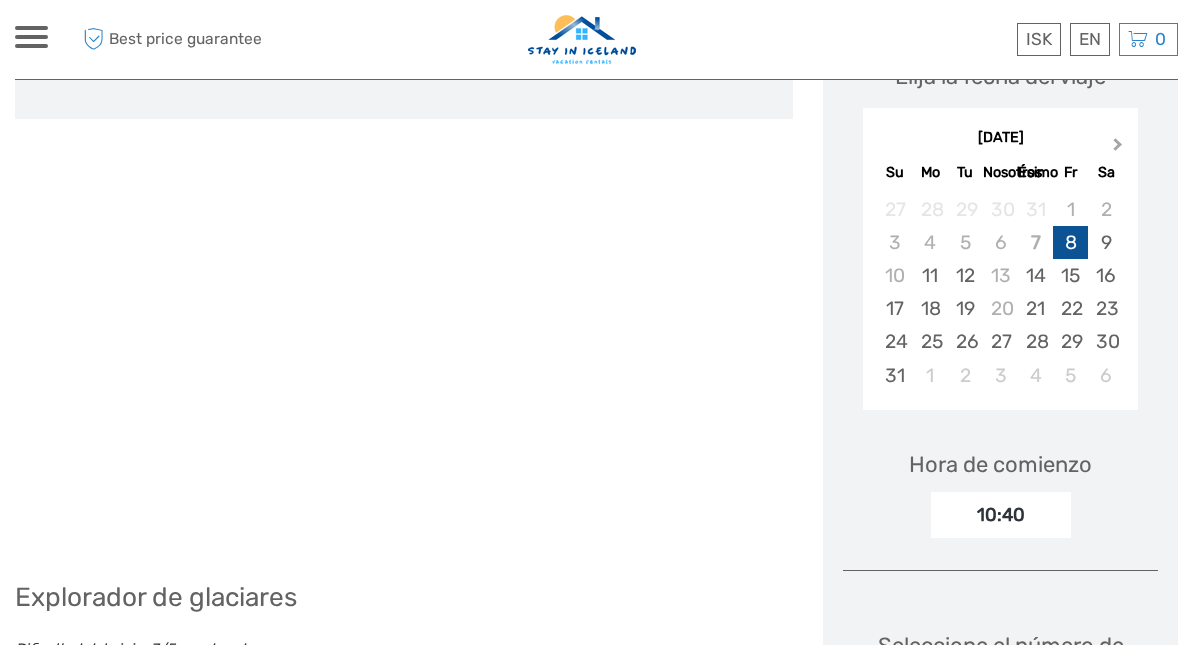 click on "Next Month" at bounding box center [1120, 149] 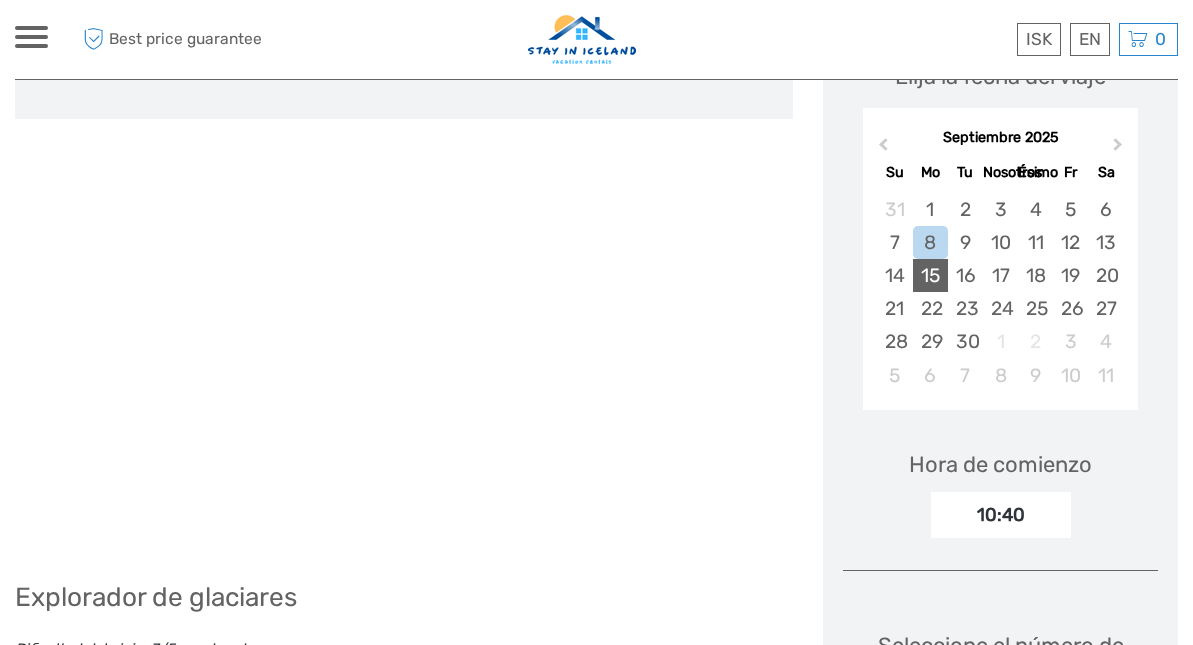 click on "15" at bounding box center [930, 275] 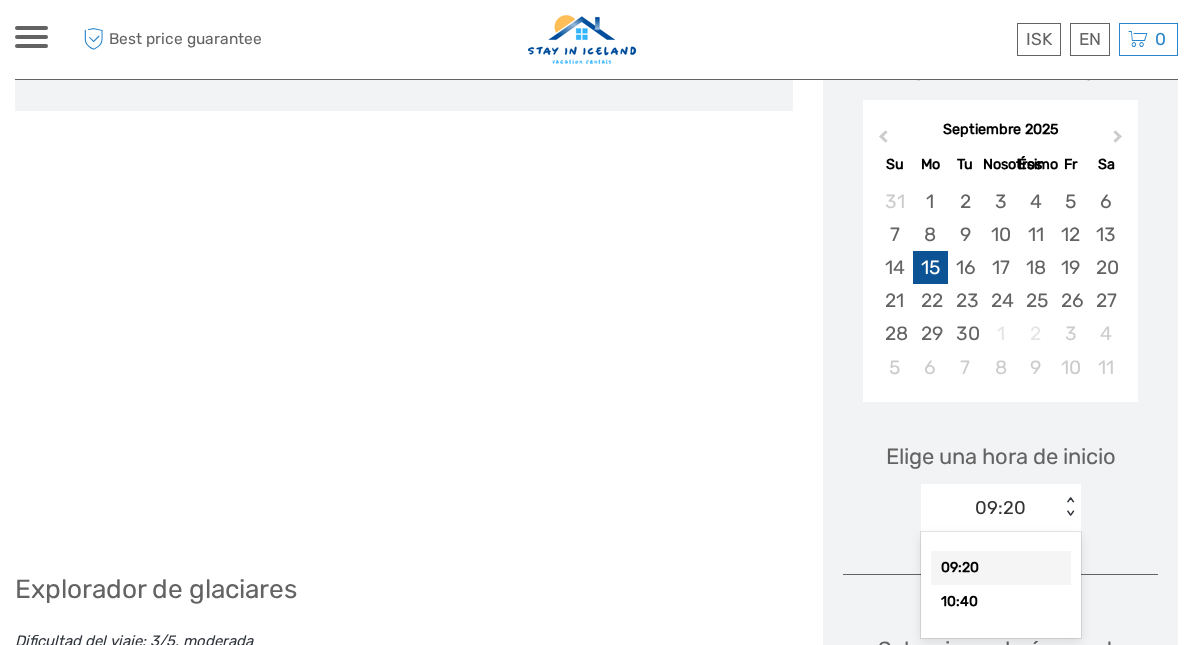 click on "< >" at bounding box center [1069, 507] 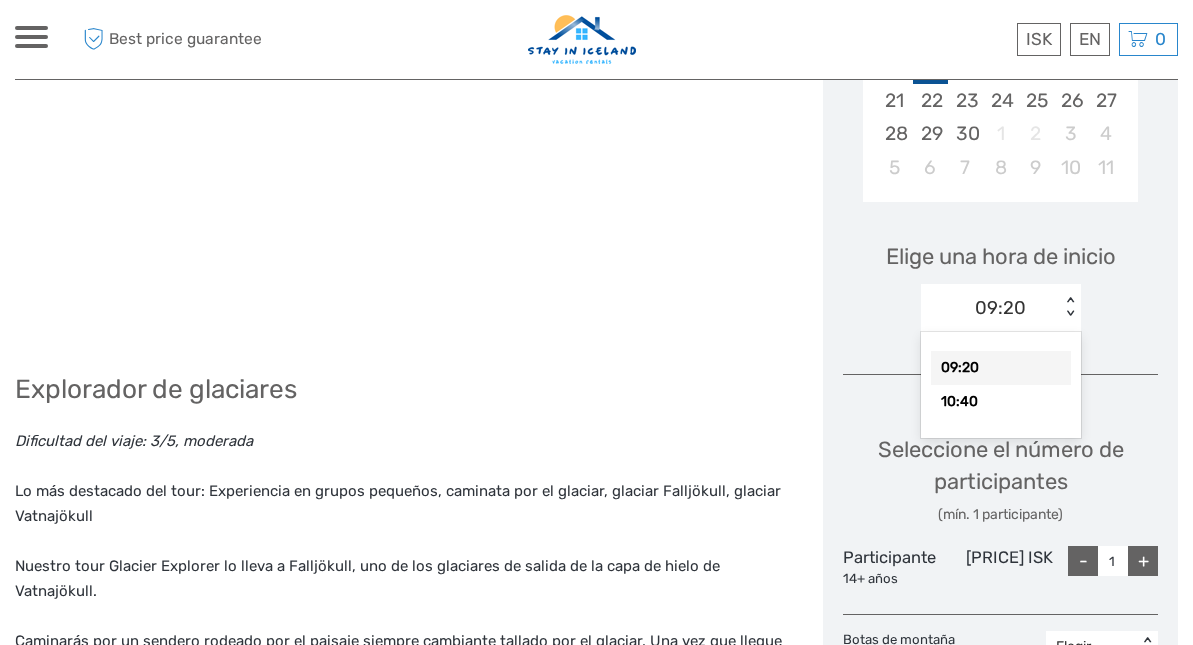 scroll, scrollTop: 538, scrollLeft: 0, axis: vertical 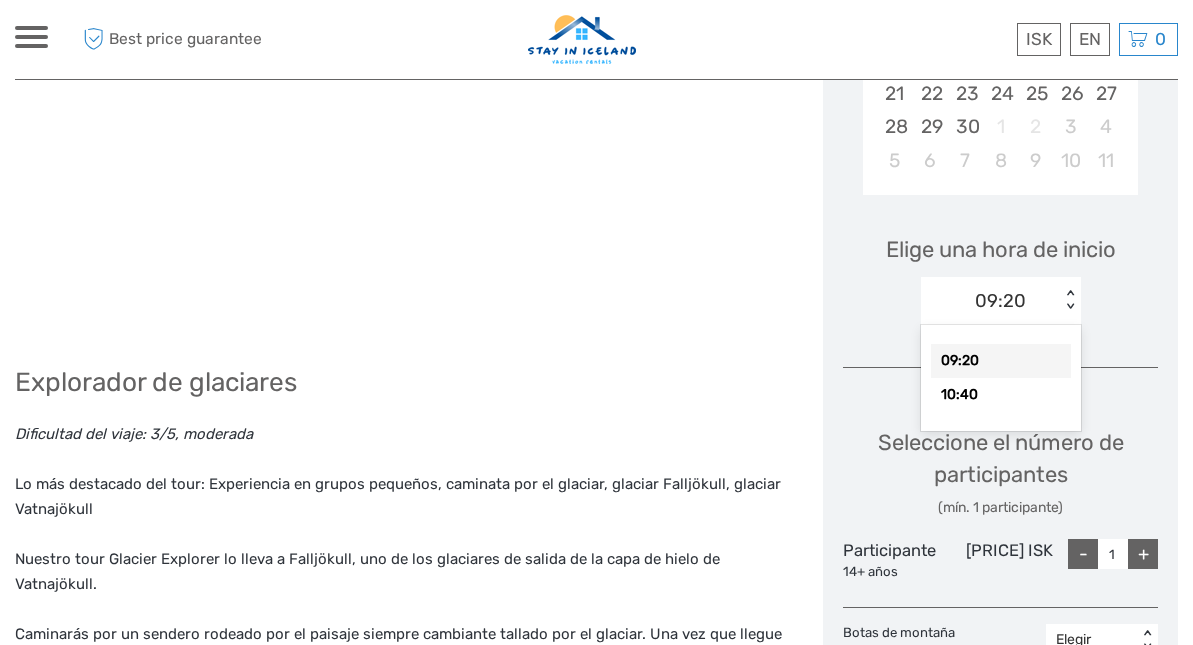 click on "09:20" at bounding box center [1001, 361] 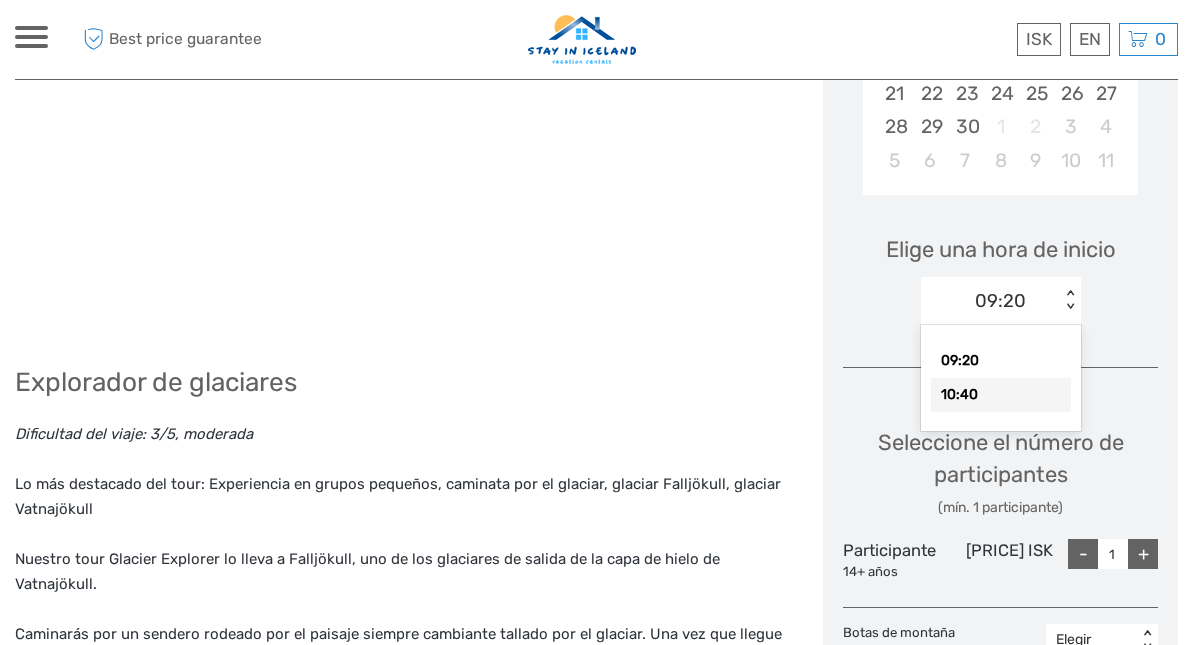 click on "10:40" at bounding box center [1001, 395] 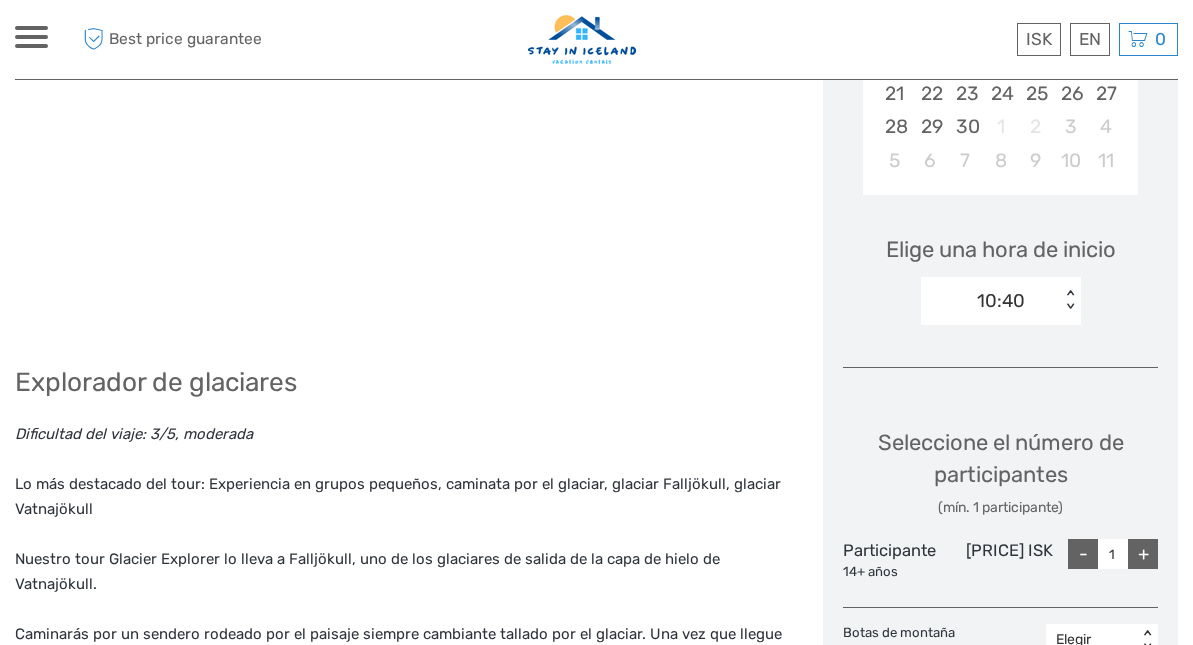 click on "+" at bounding box center [1143, 554] 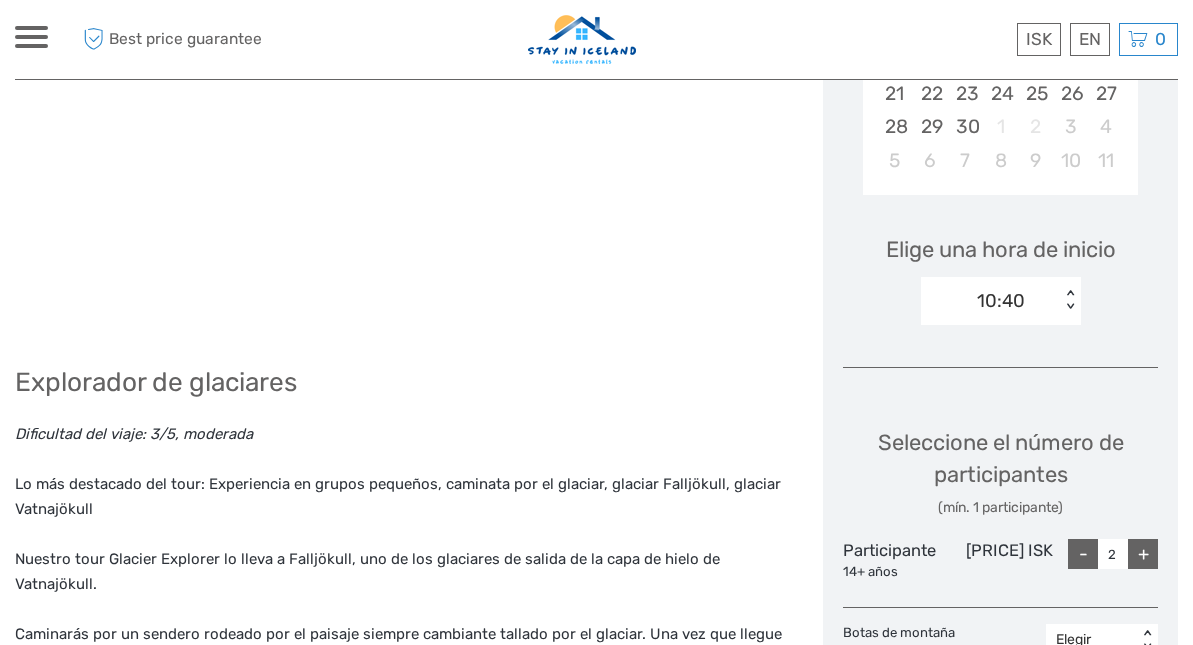 click on "+" at bounding box center [1143, 554] 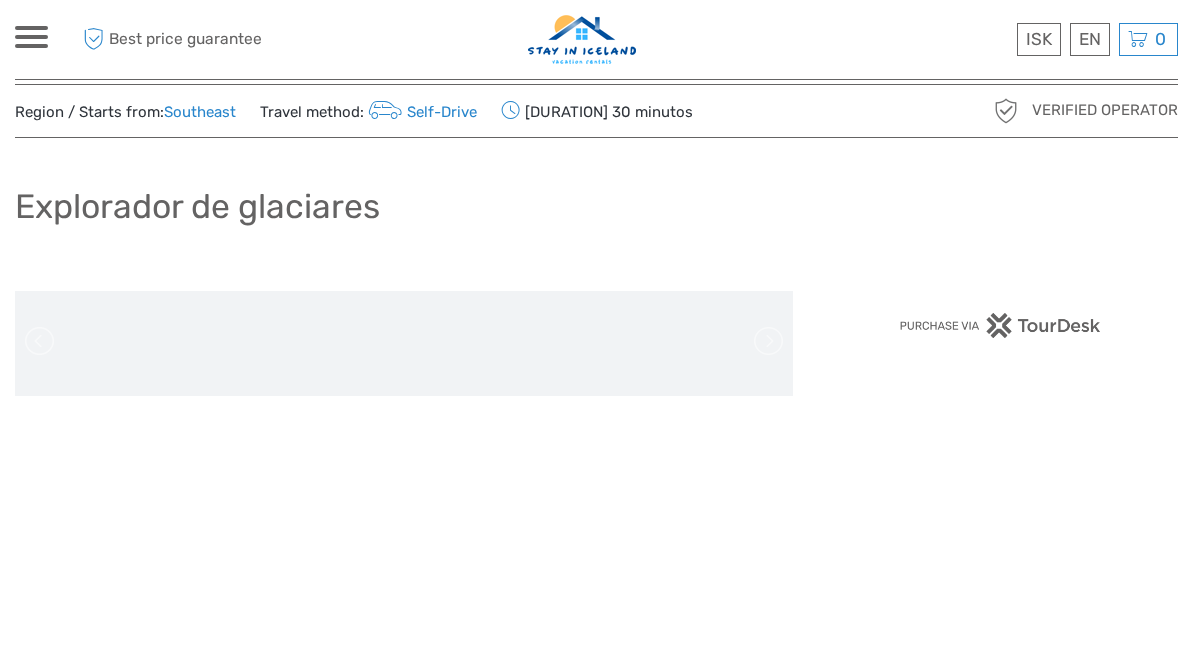 scroll, scrollTop: 0, scrollLeft: 0, axis: both 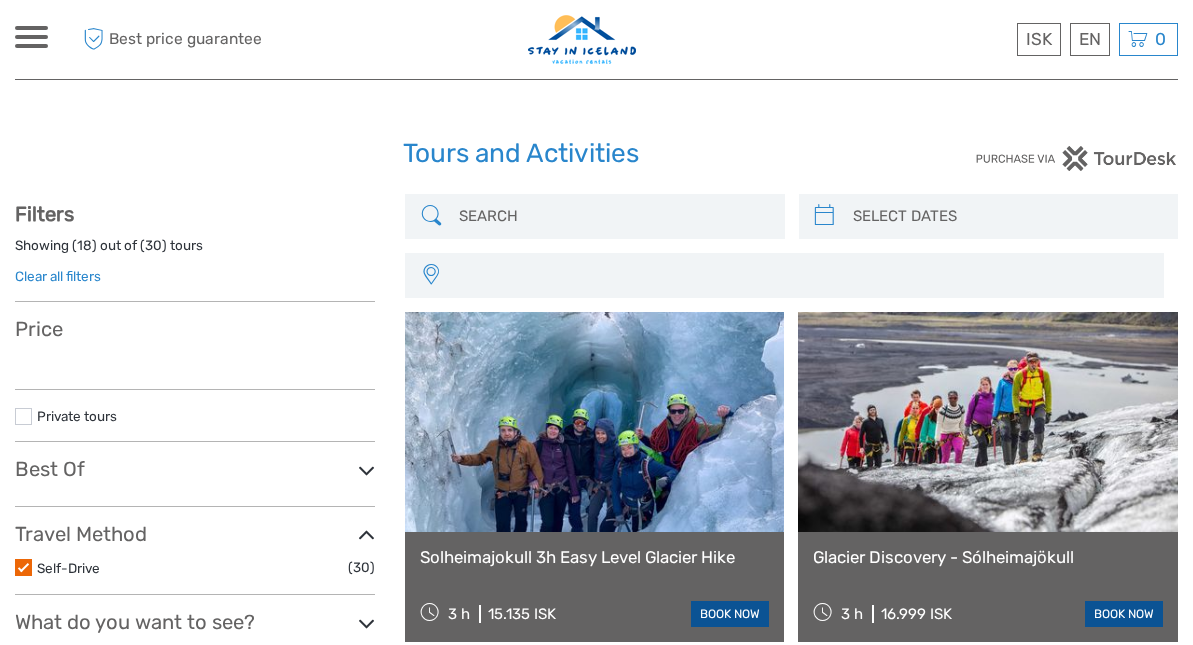 select 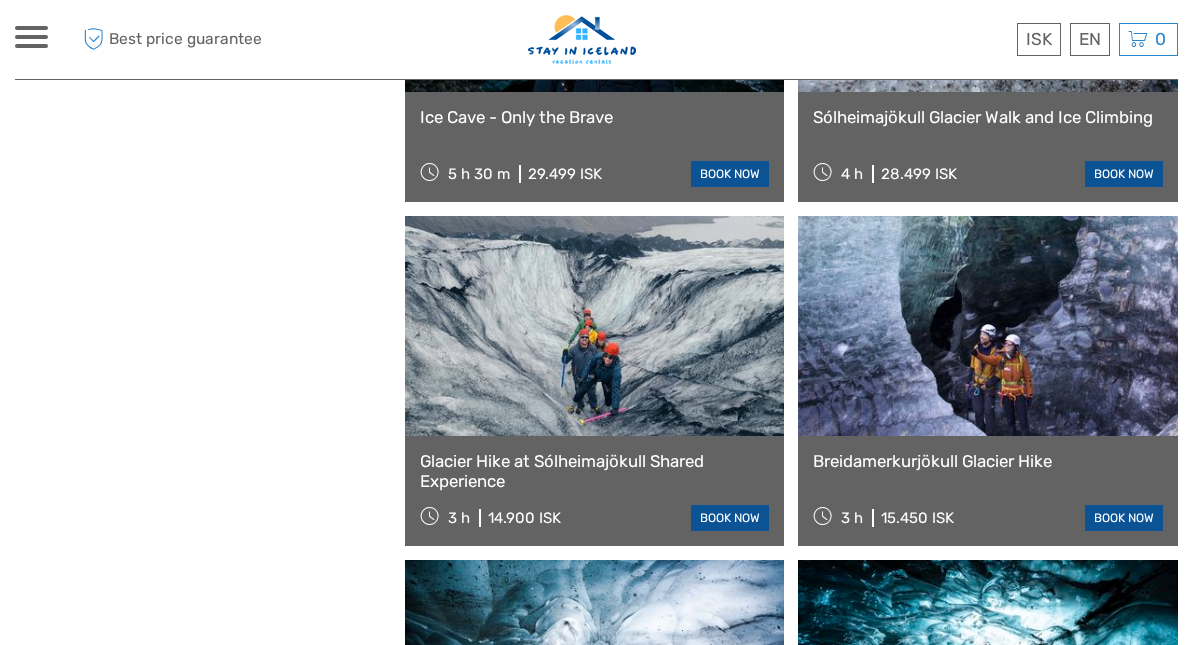 select 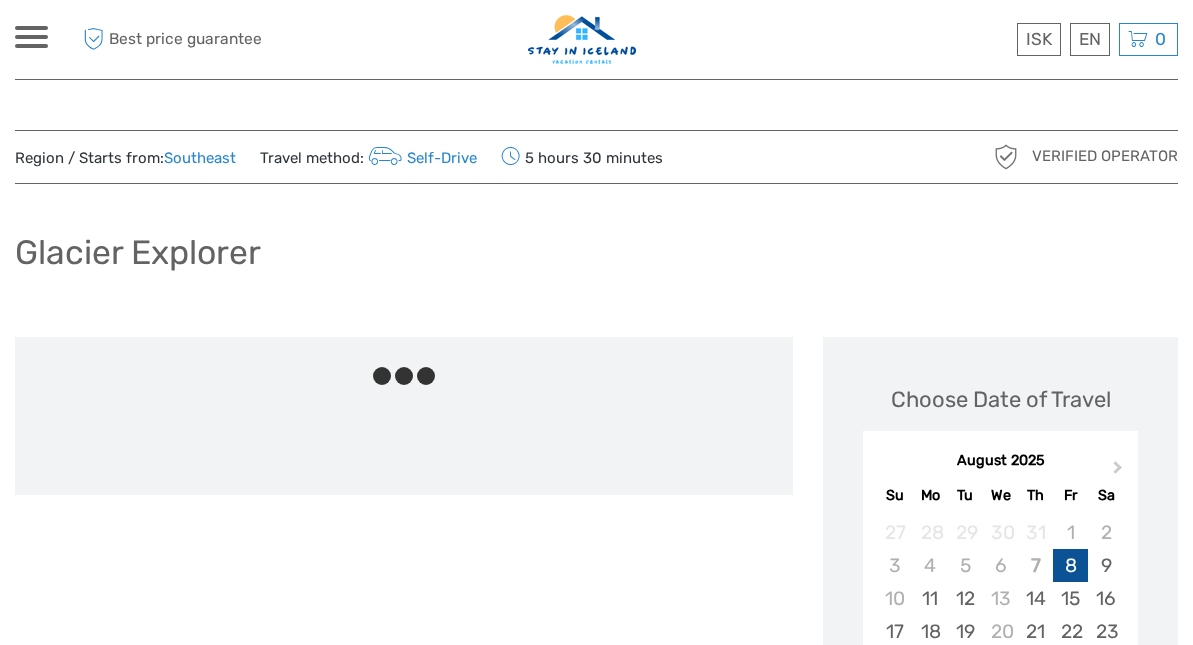 scroll, scrollTop: 0, scrollLeft: 0, axis: both 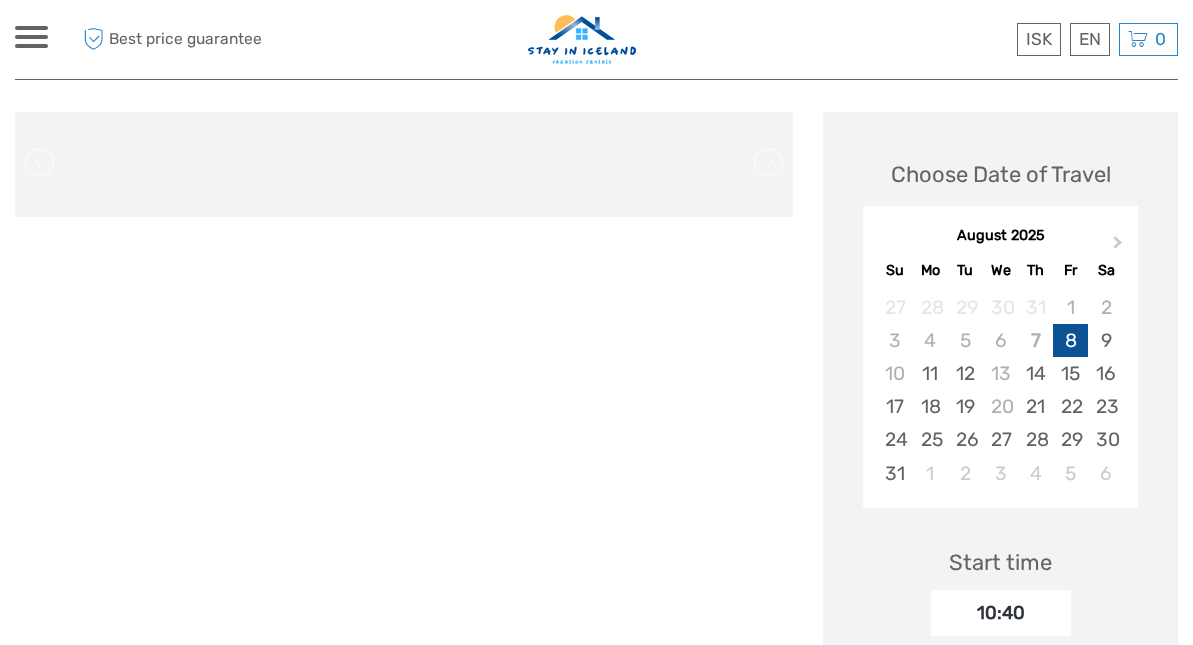 click on "August 2025" at bounding box center [1000, 236] 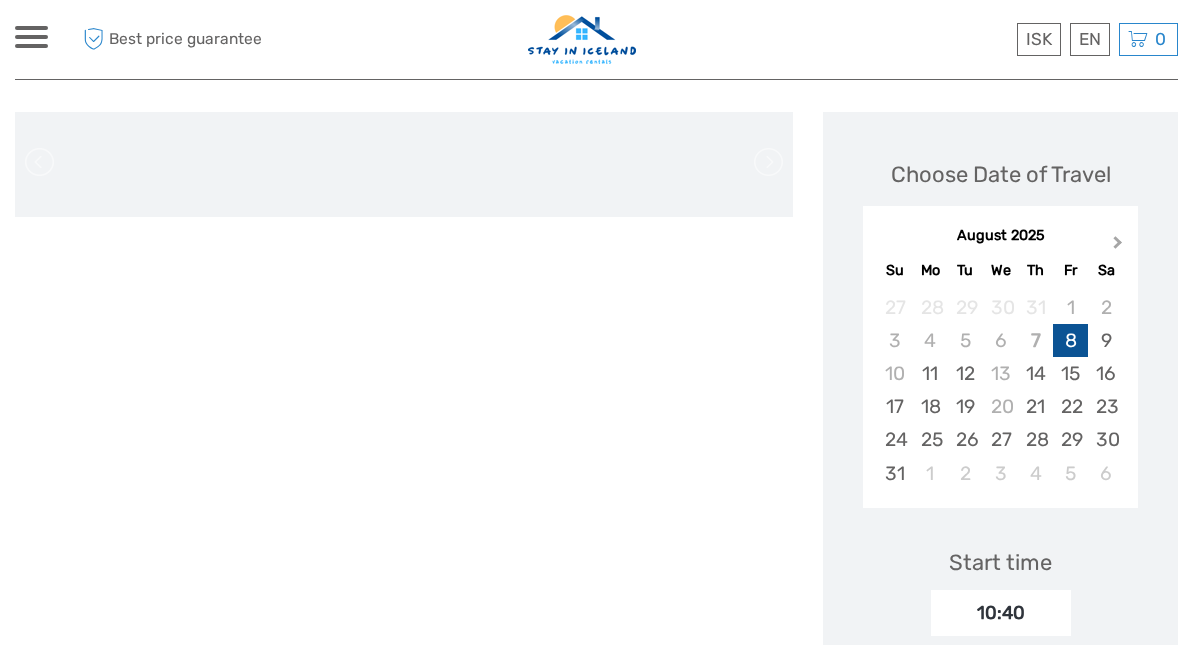 click on "Next Month" at bounding box center [1118, 246] 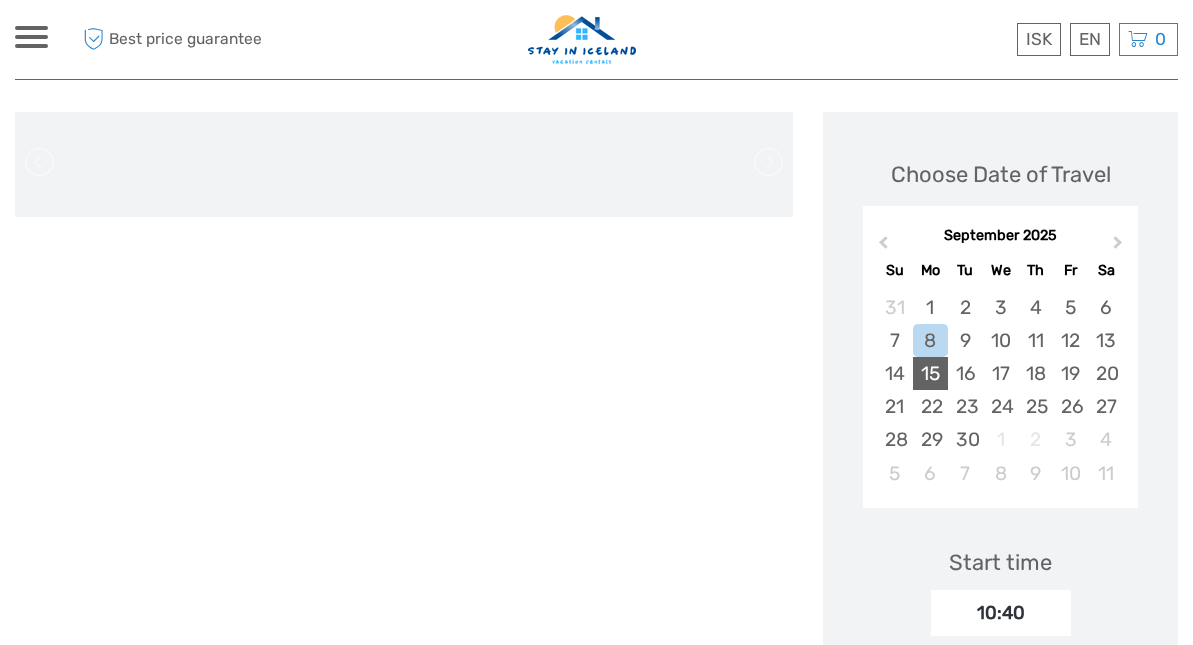 click on "15" at bounding box center (930, 373) 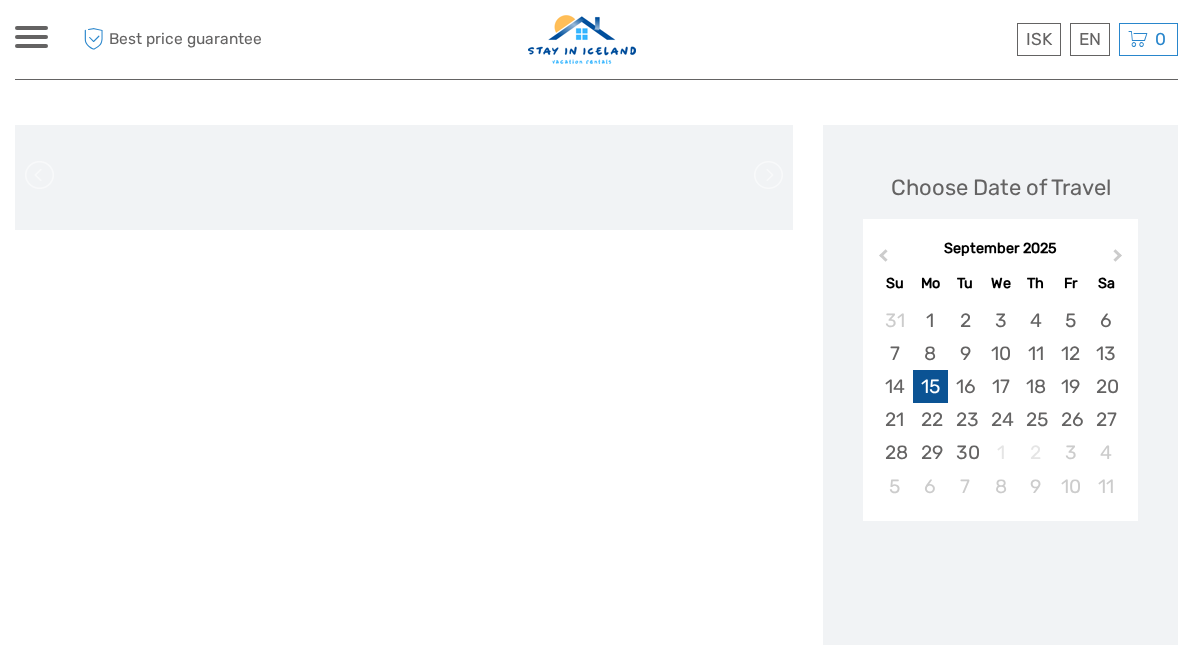 scroll, scrollTop: 167, scrollLeft: 0, axis: vertical 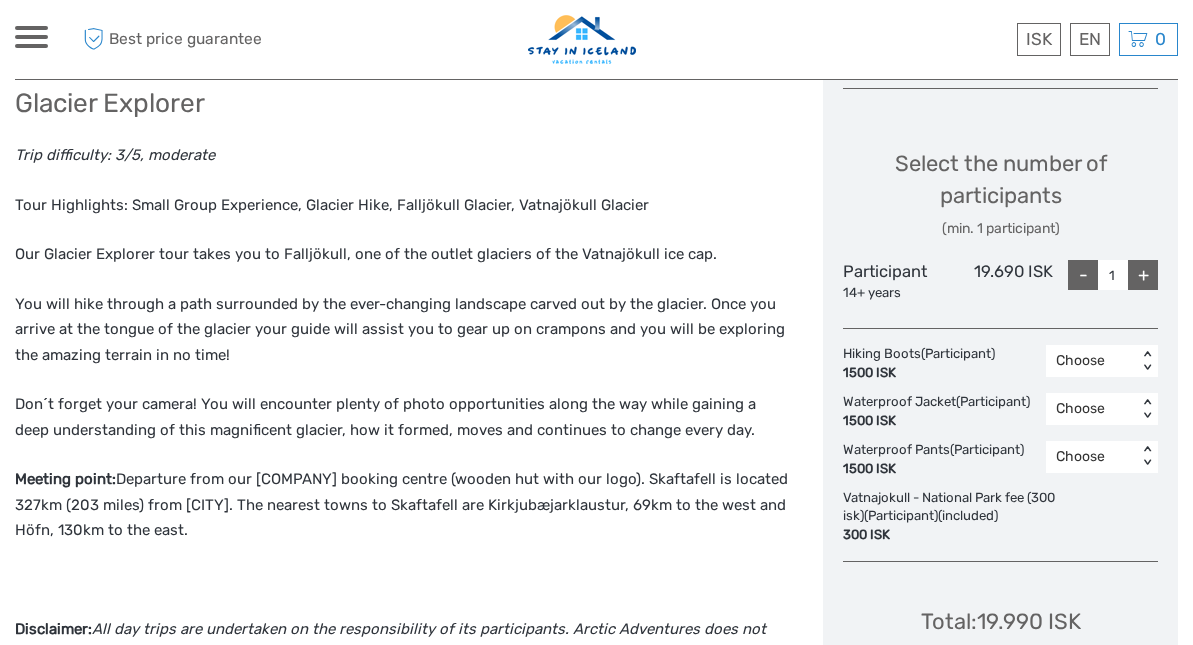 click on "+" at bounding box center (1143, 275) 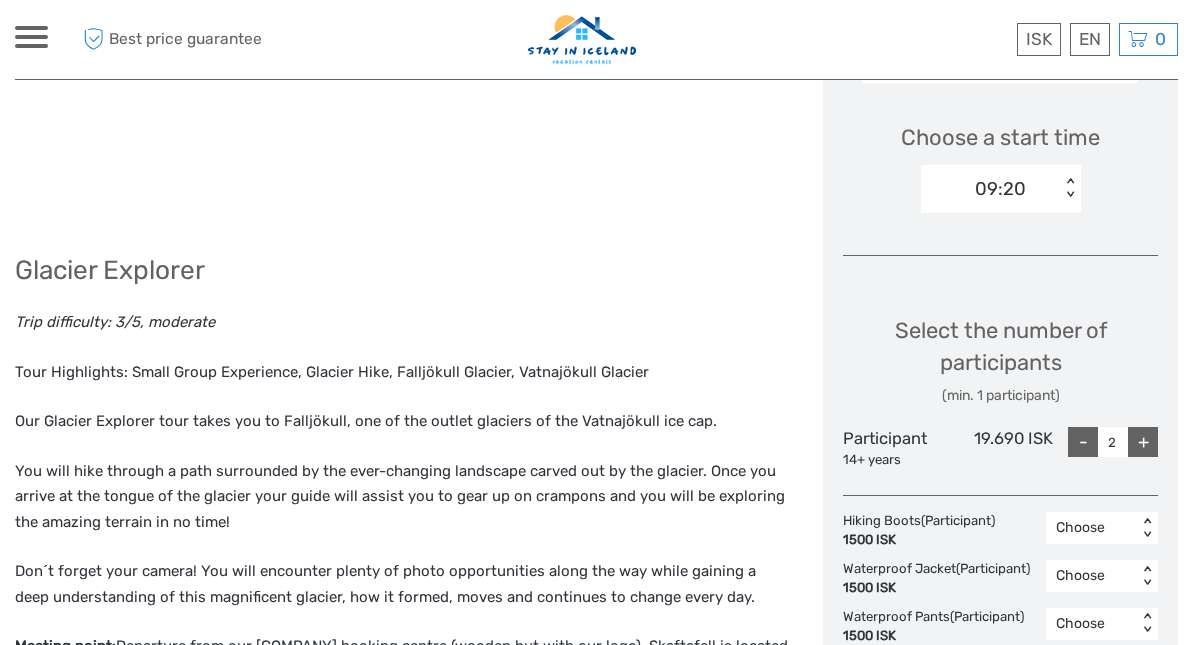 scroll, scrollTop: 624, scrollLeft: 0, axis: vertical 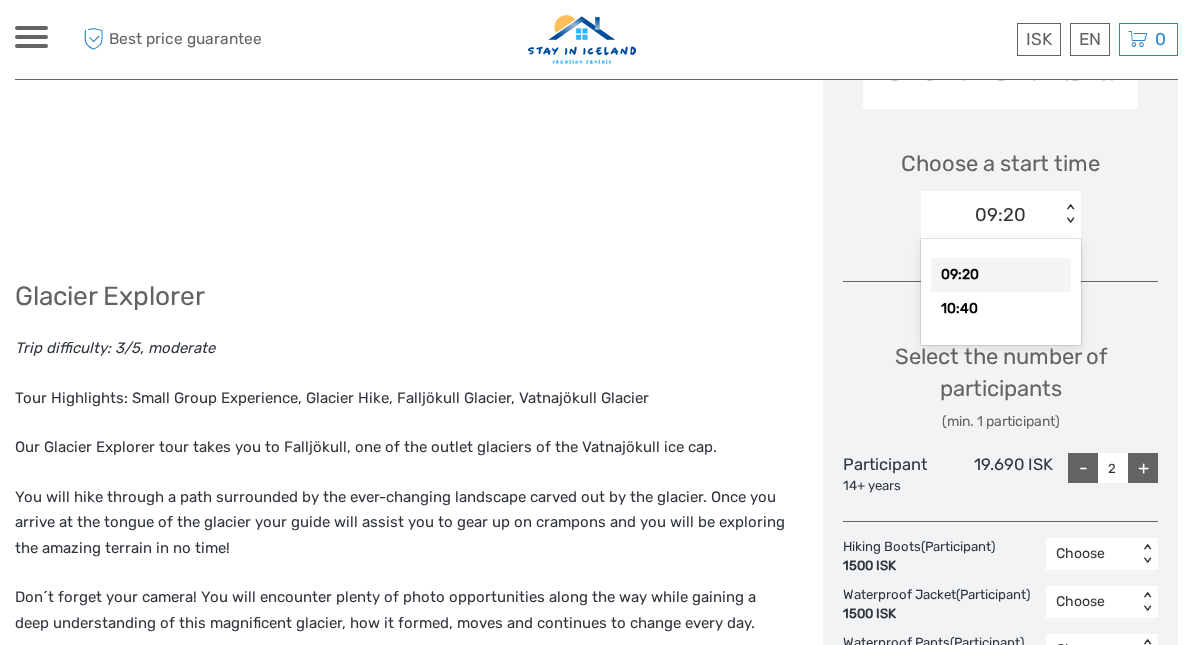 click on "< >" at bounding box center [1069, 214] 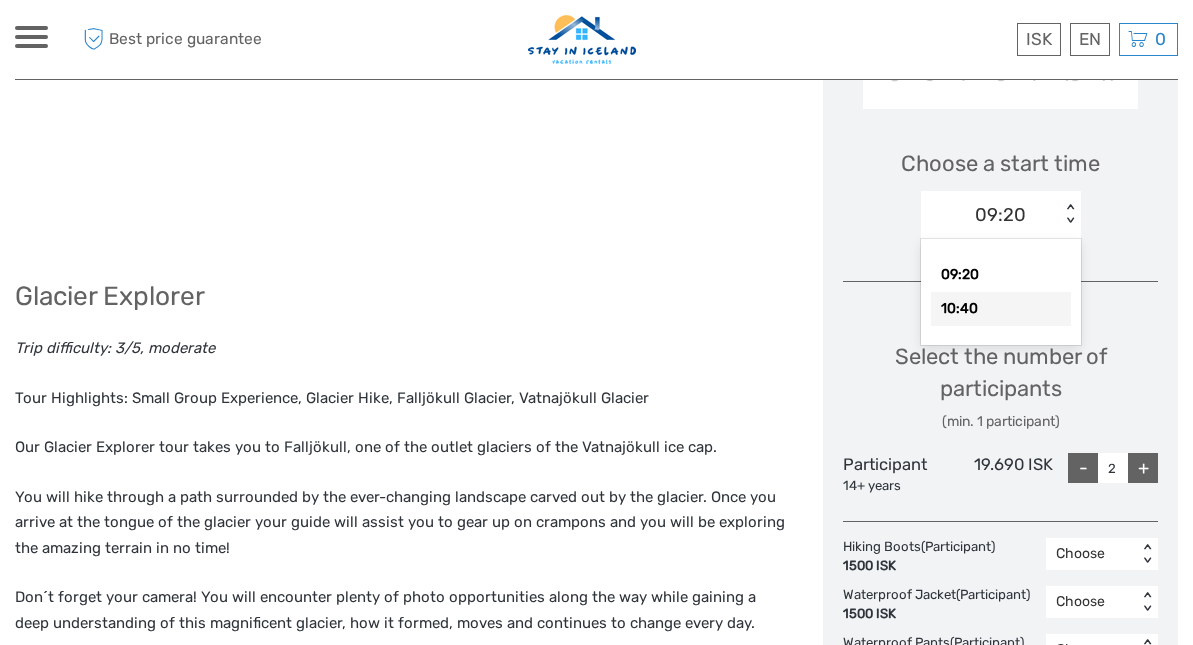 click on "10:40" at bounding box center [1001, 309] 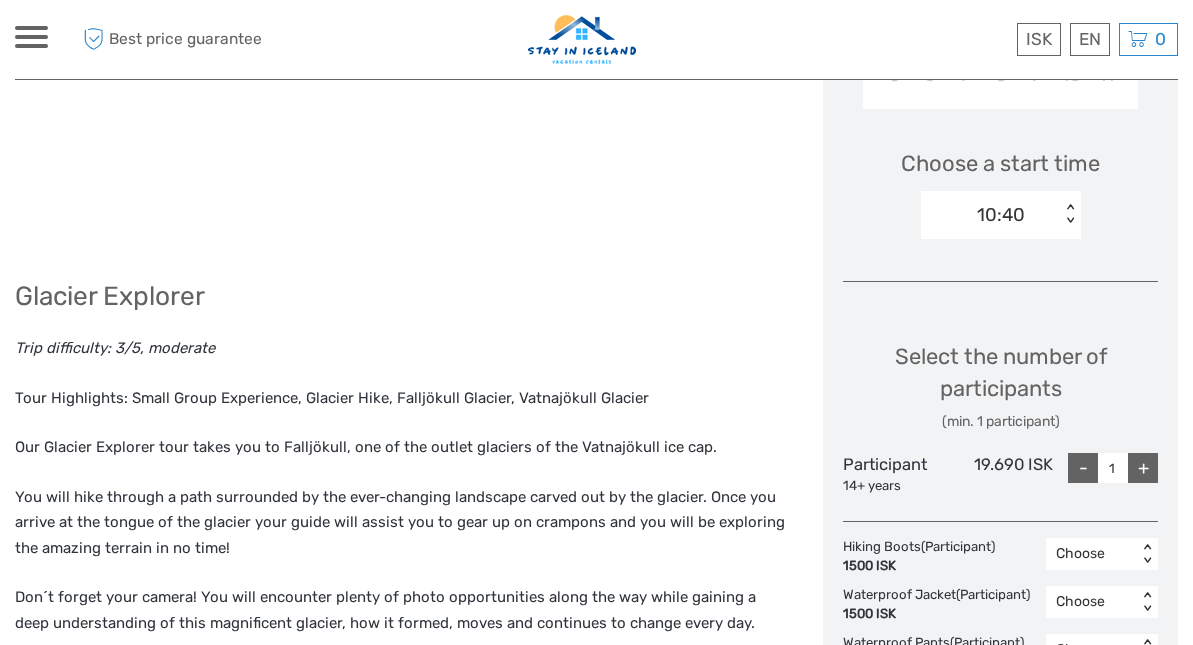 click on "+" at bounding box center [1143, 468] 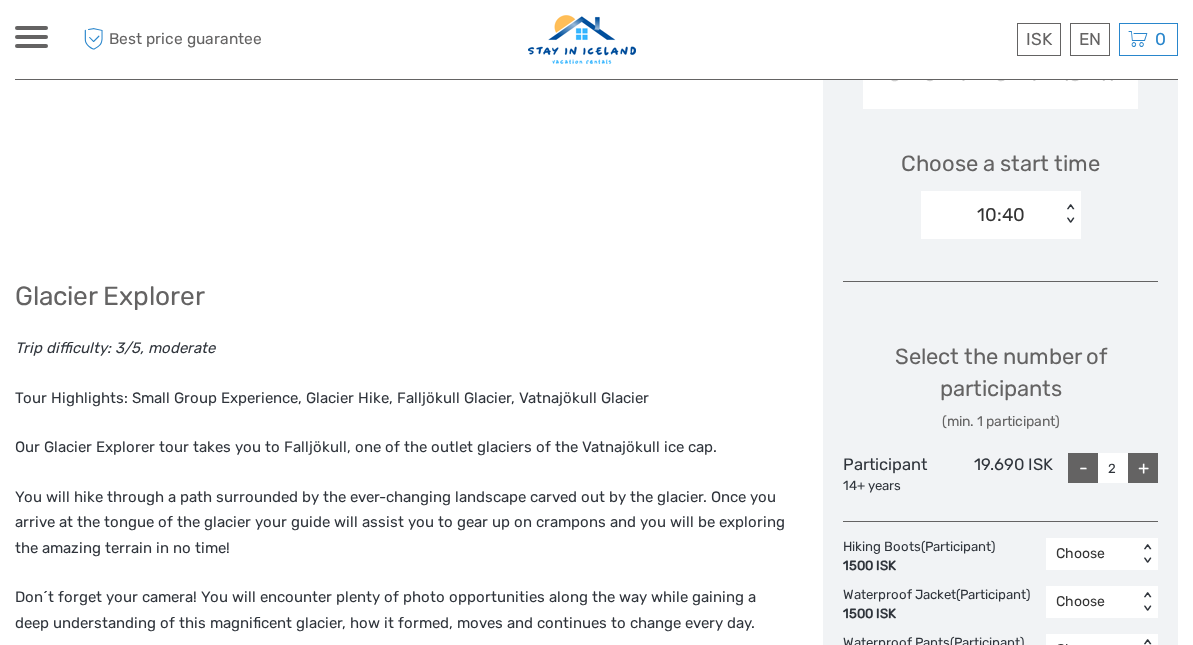 click on "+" at bounding box center [1143, 468] 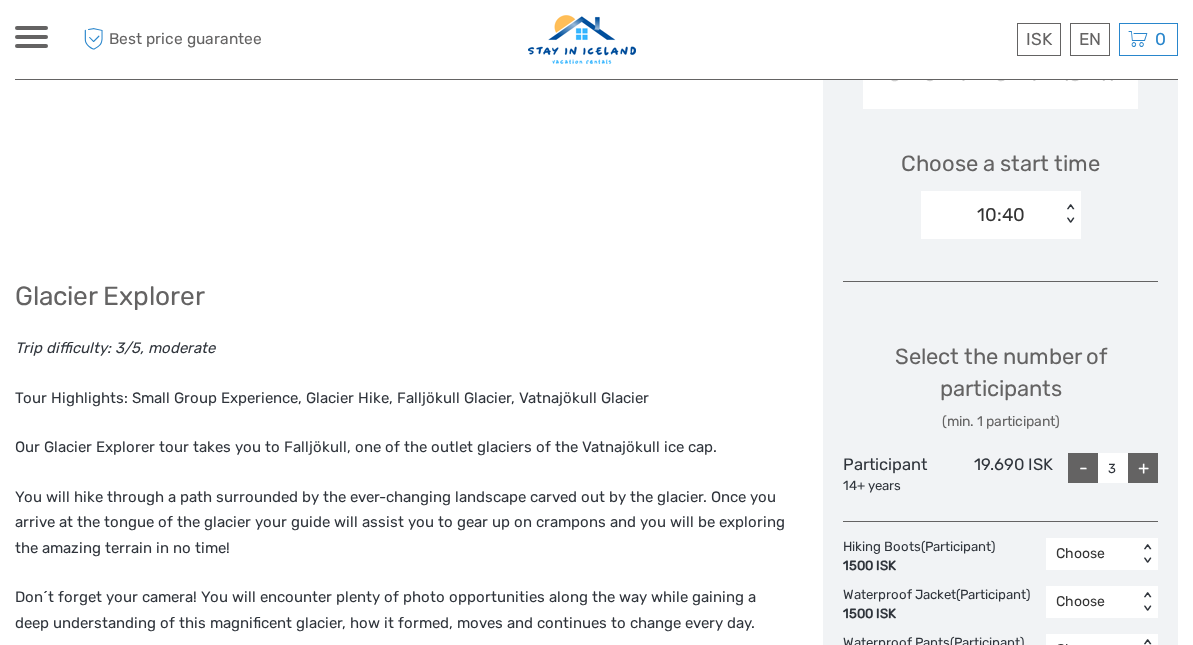click on "+" at bounding box center (1143, 468) 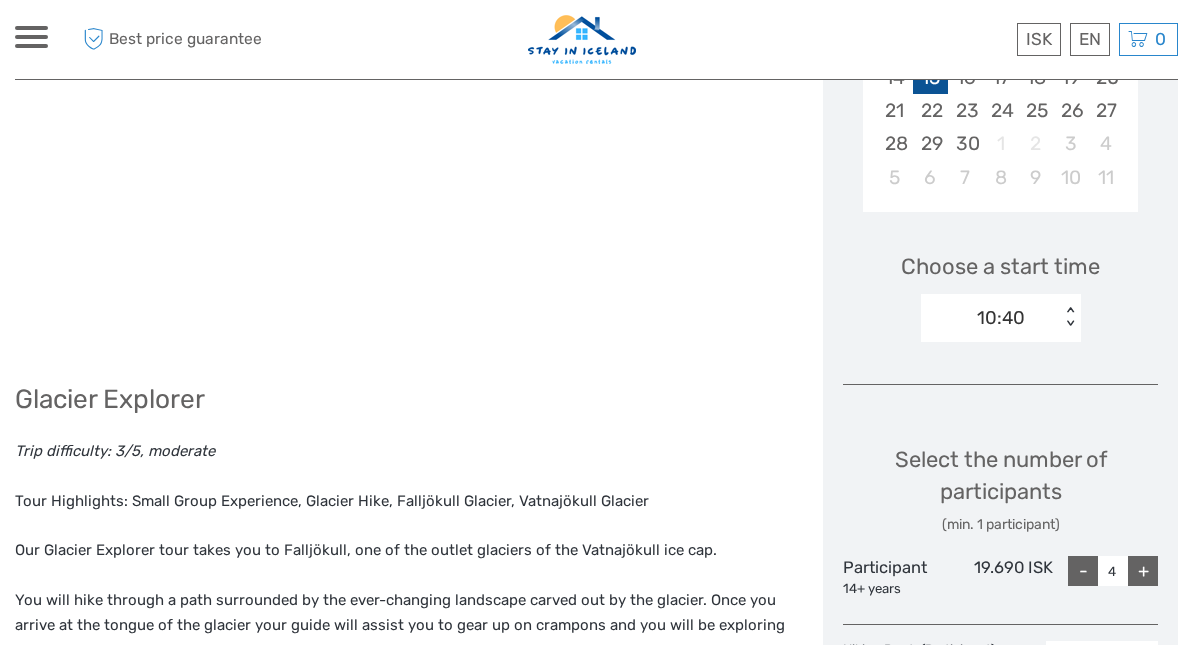 scroll, scrollTop: 553, scrollLeft: 0, axis: vertical 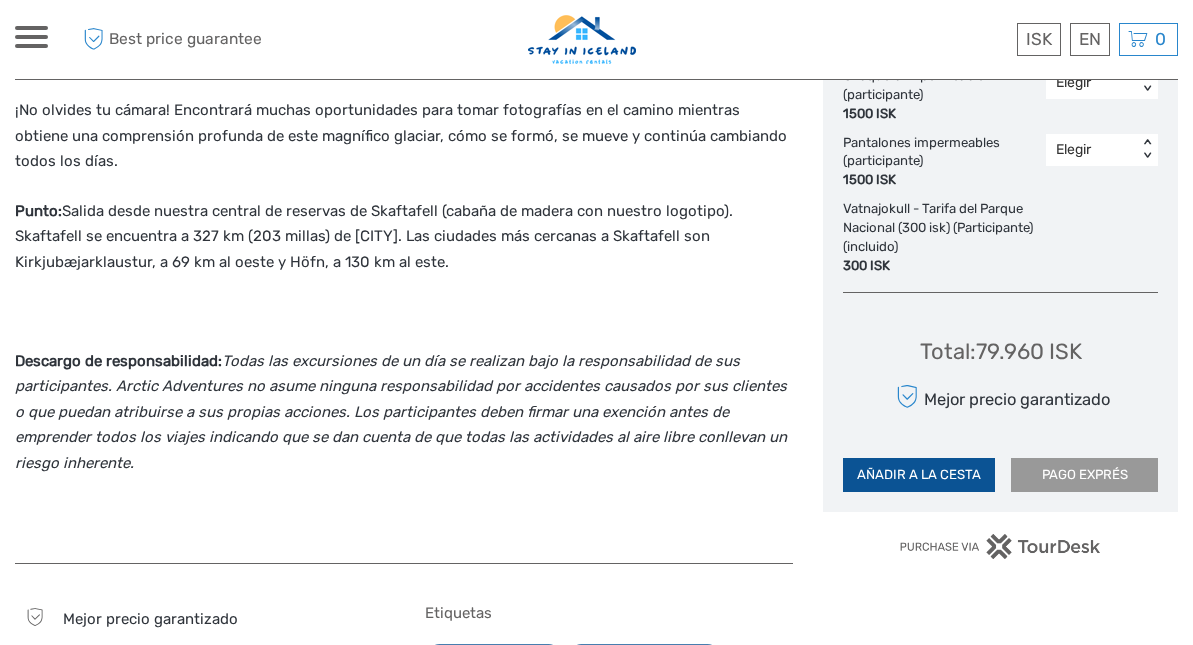 click on "PAGO EXPRÉS" at bounding box center (1084, 475) 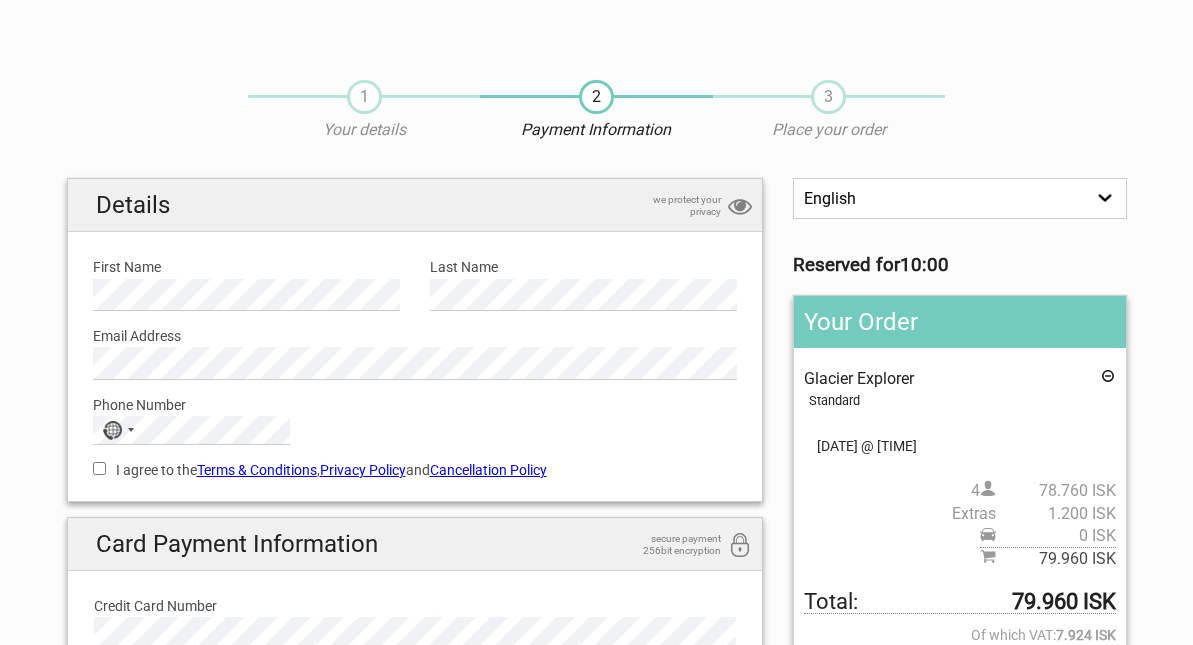 scroll, scrollTop: 0, scrollLeft: 0, axis: both 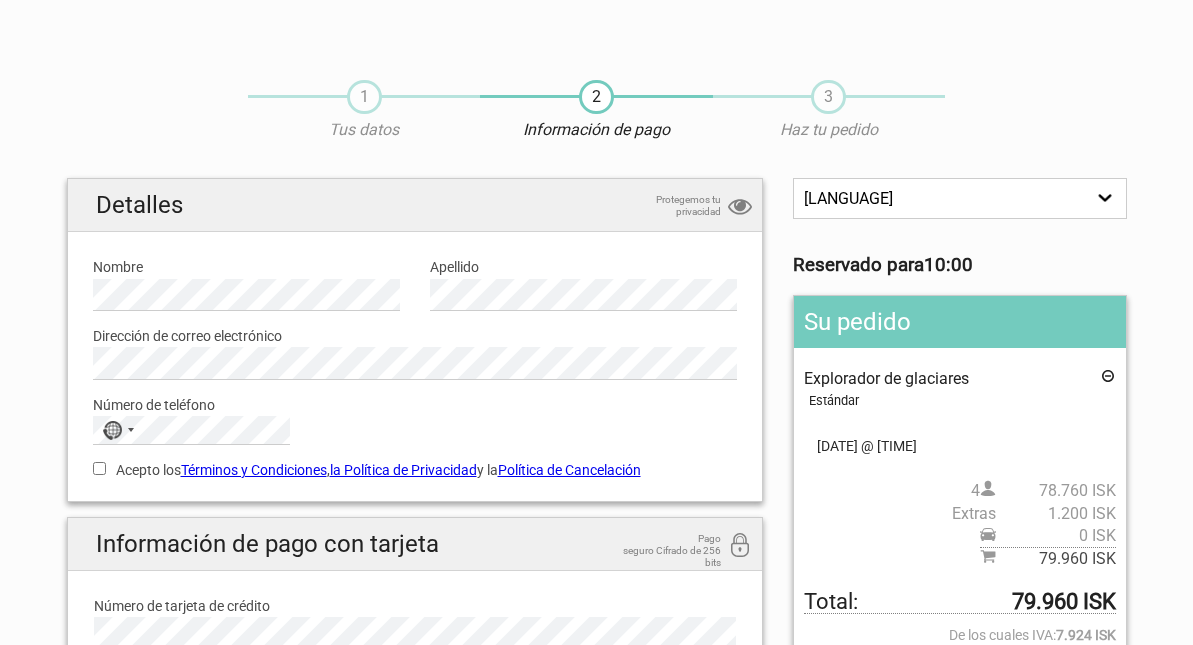 click on "Inglés
Español
Deutsch" at bounding box center (959, 198) 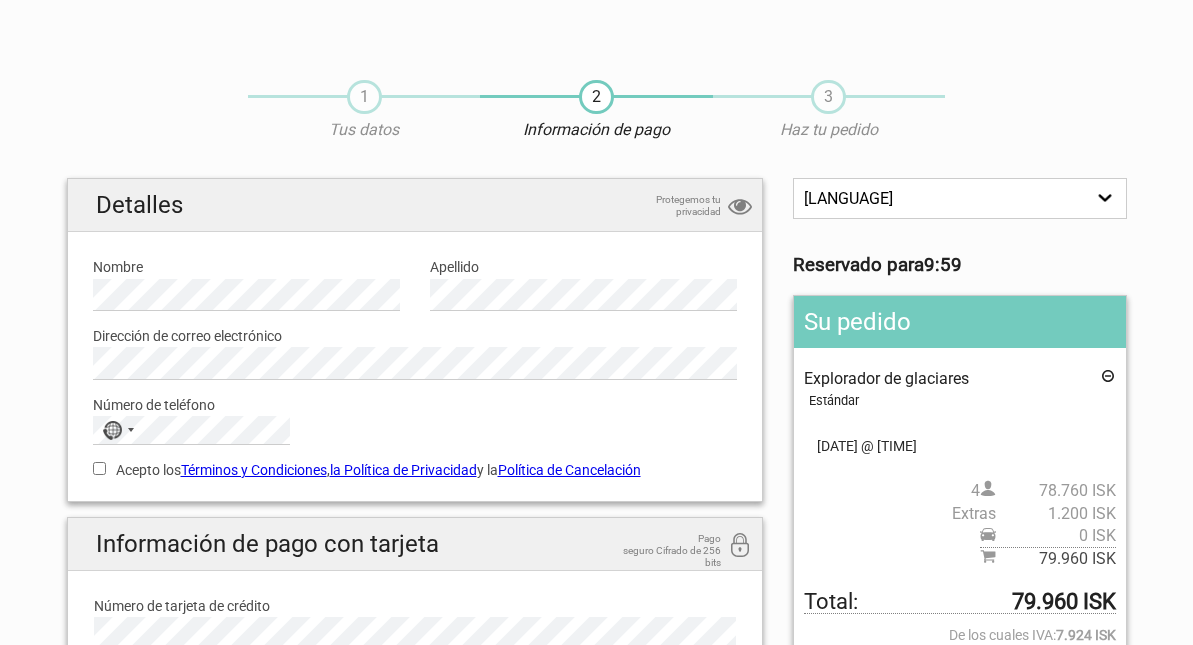 select on "/es/HandleOrder/Info/648765/5c4c5abd24f189bc7273b9a39cd08818" 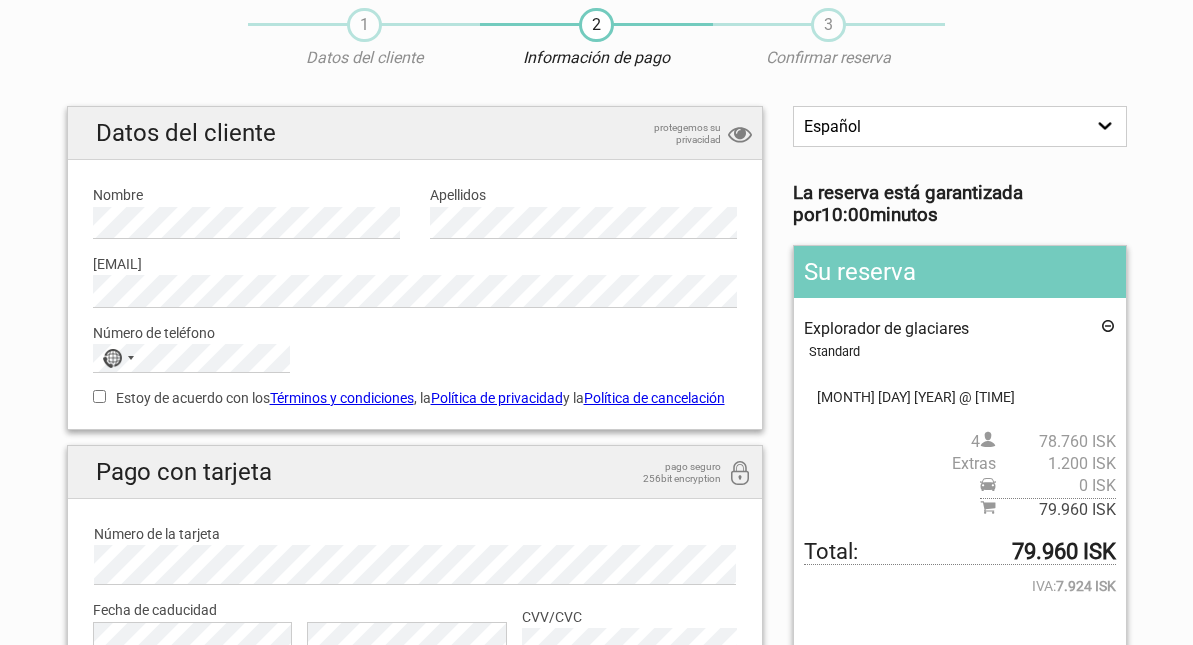 scroll, scrollTop: 85, scrollLeft: 0, axis: vertical 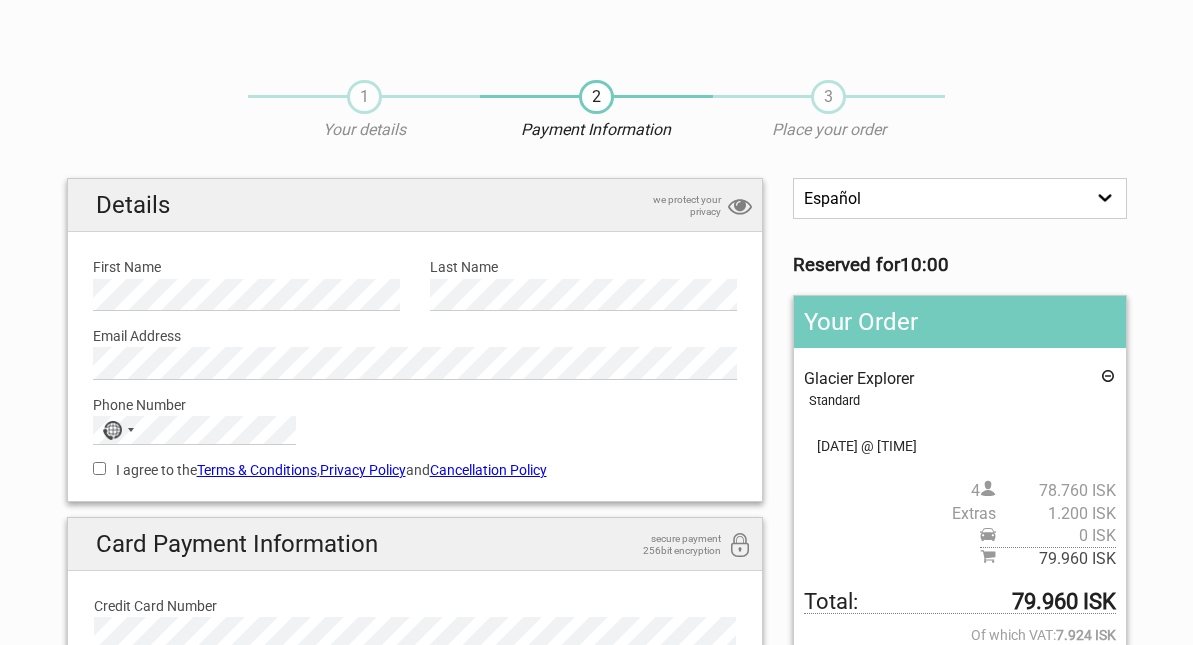 select on "/es/HandleOrder/Info/648765/5c4c5abd24f189bc7273b9a39cd08818" 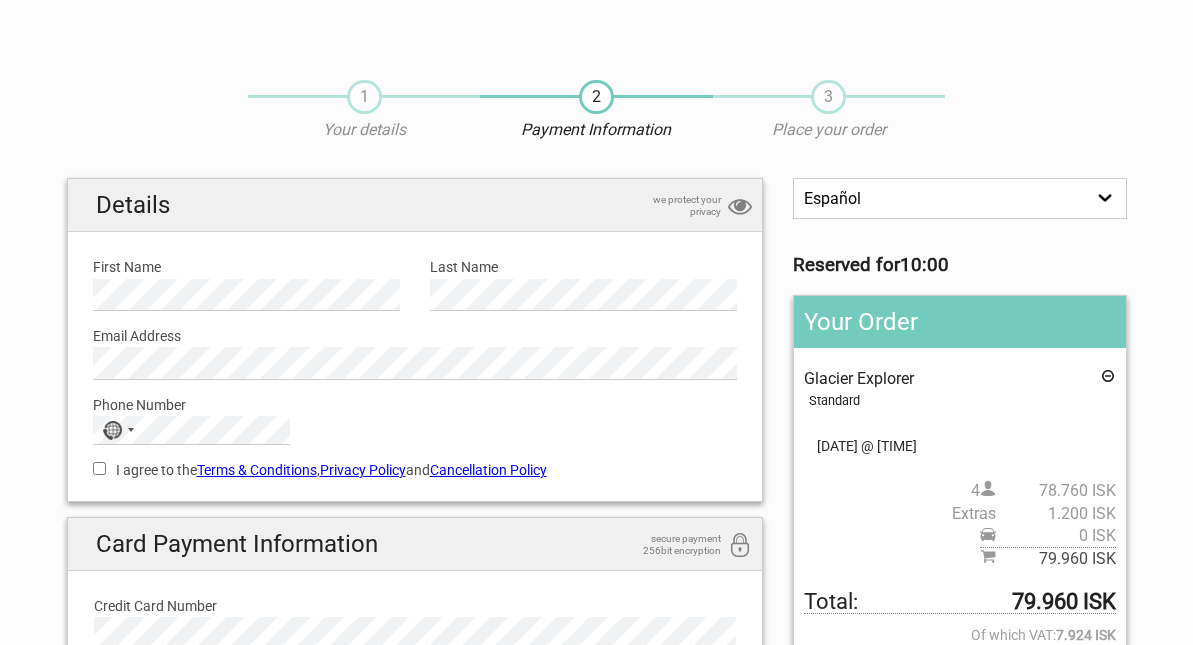 scroll, scrollTop: 0, scrollLeft: 0, axis: both 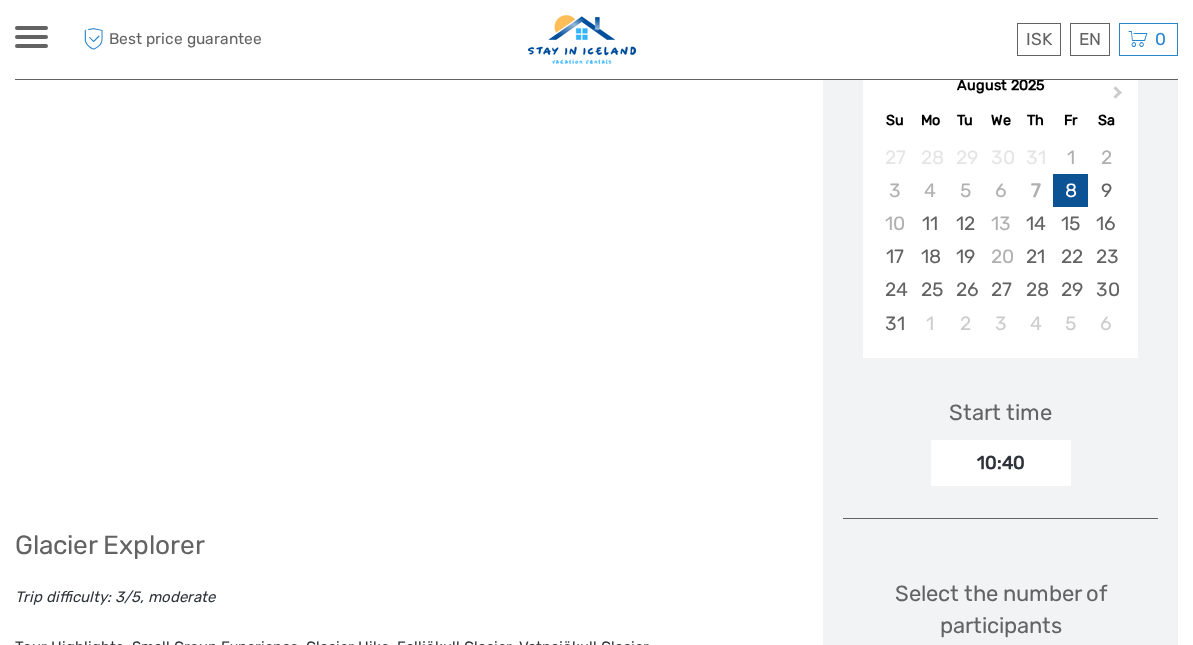 click on "10:40" at bounding box center [1001, 463] 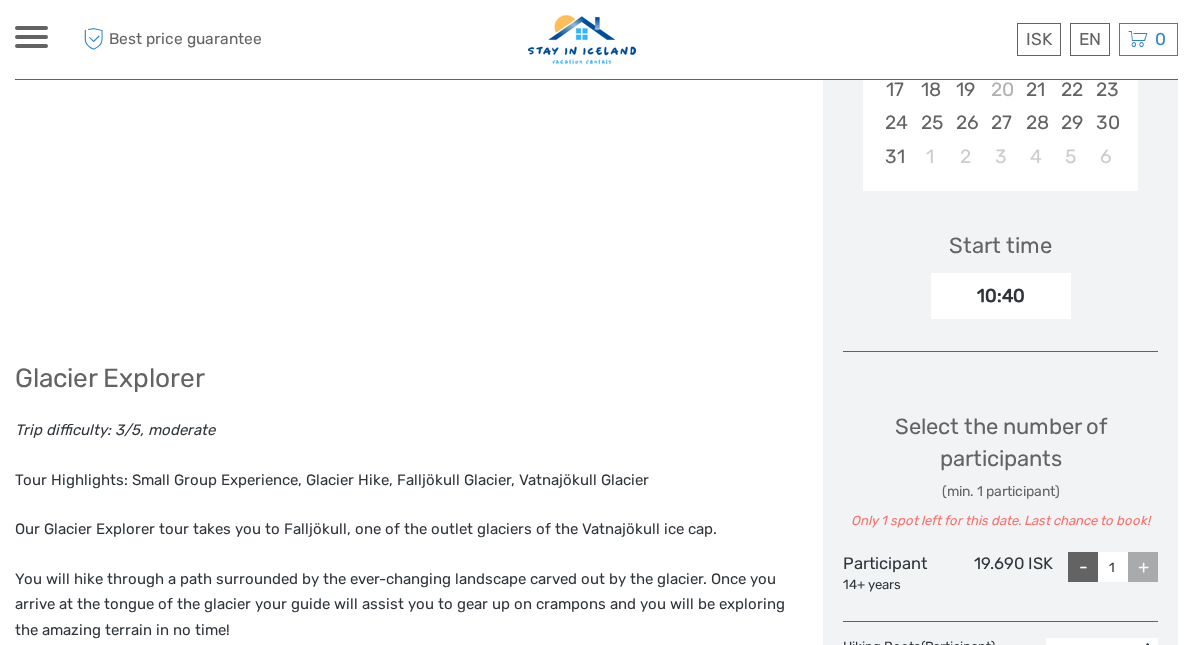 scroll, scrollTop: 587, scrollLeft: 0, axis: vertical 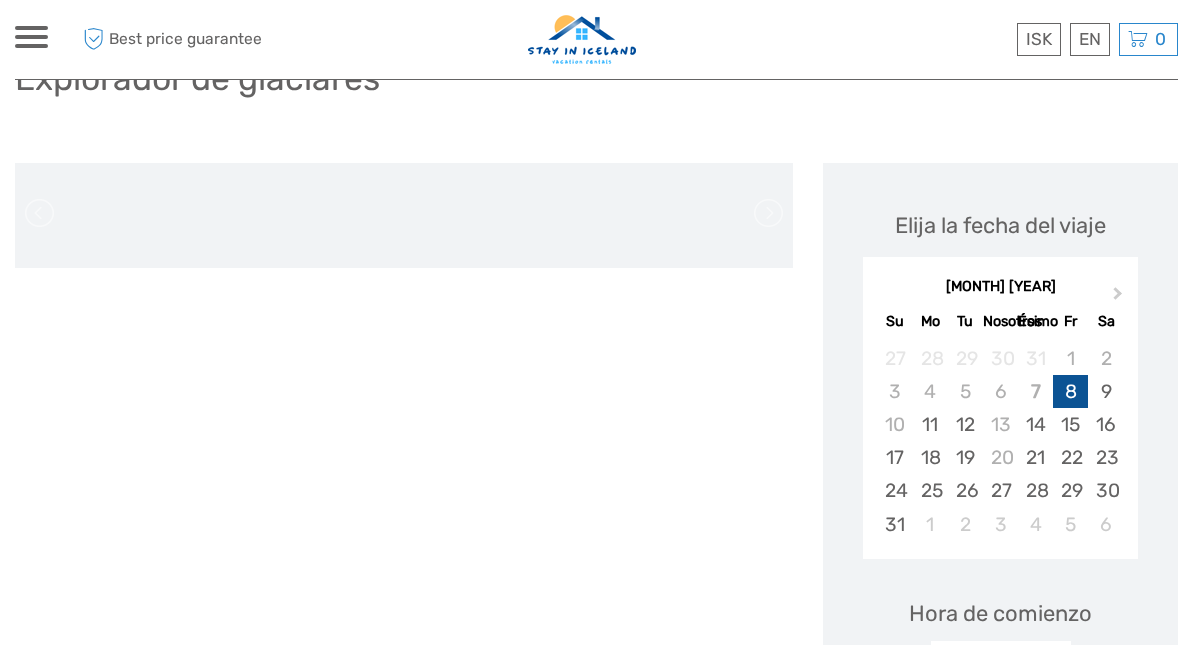 drag, startPoint x: 1202, startPoint y: 172, endPoint x: 597, endPoint y: 130, distance: 606.4561 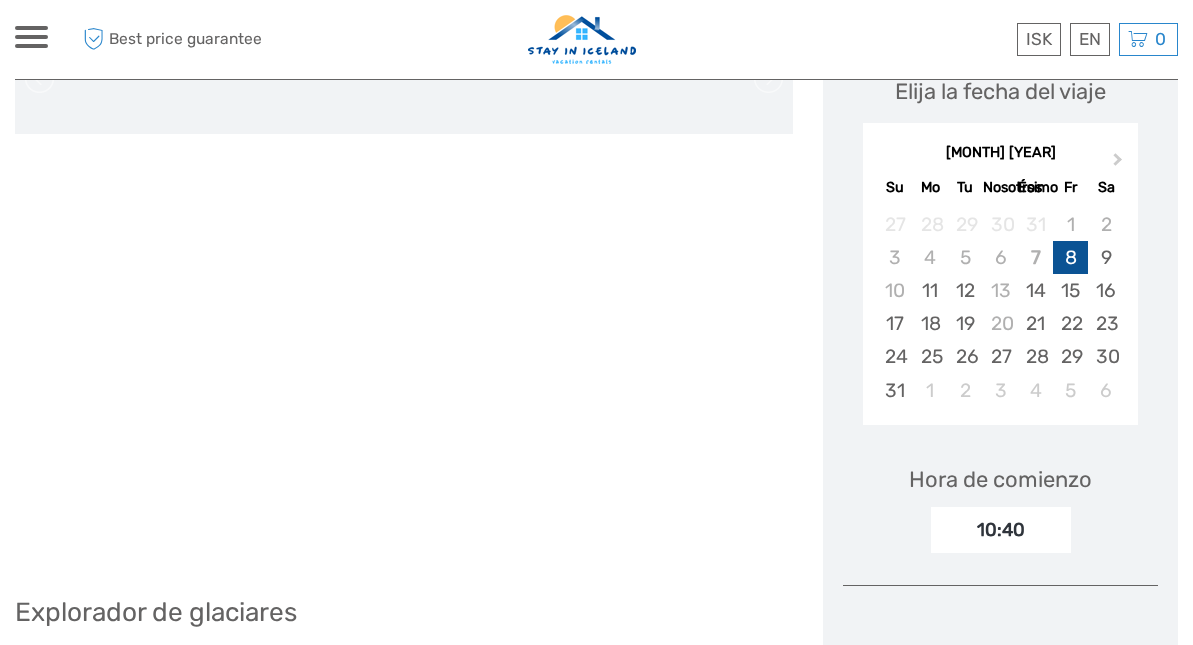 scroll, scrollTop: 241, scrollLeft: 0, axis: vertical 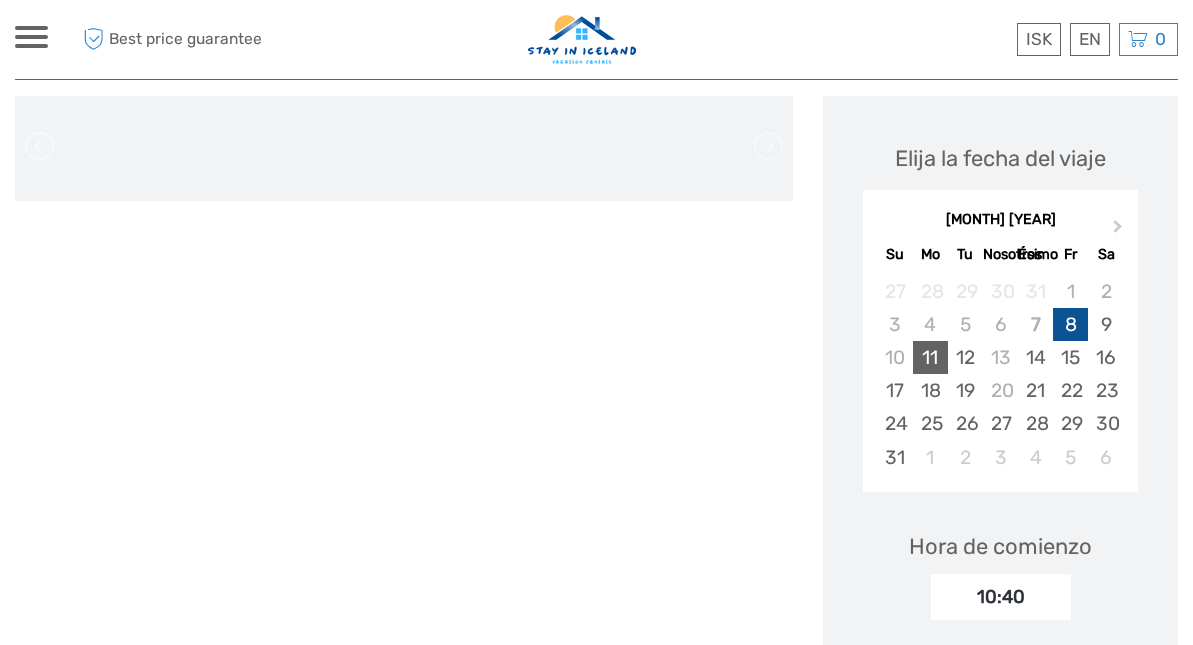 click on "11" at bounding box center [930, 357] 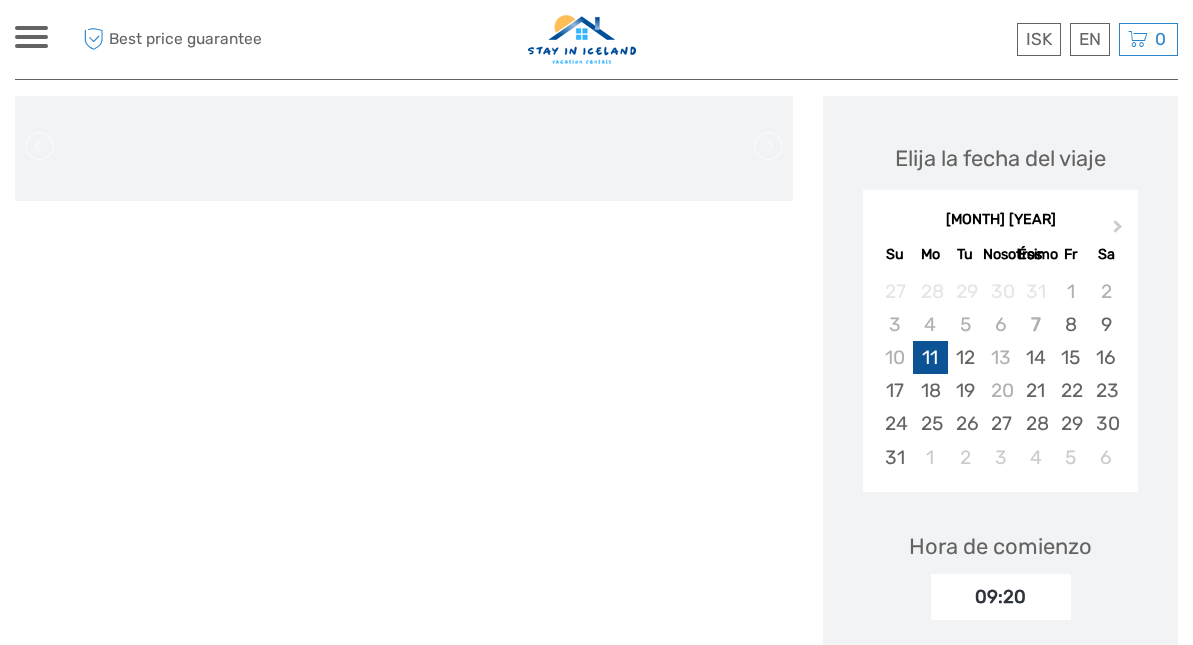 drag, startPoint x: 1191, startPoint y: 124, endPoint x: 1188, endPoint y: 153, distance: 29.15476 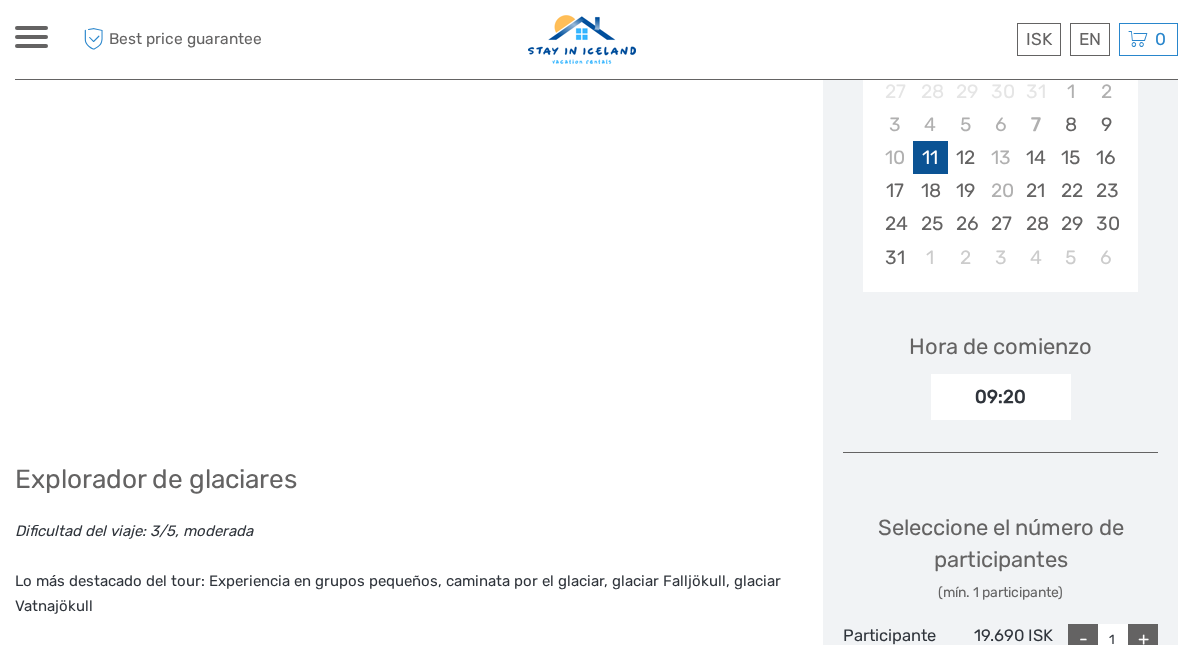 scroll, scrollTop: 547, scrollLeft: 0, axis: vertical 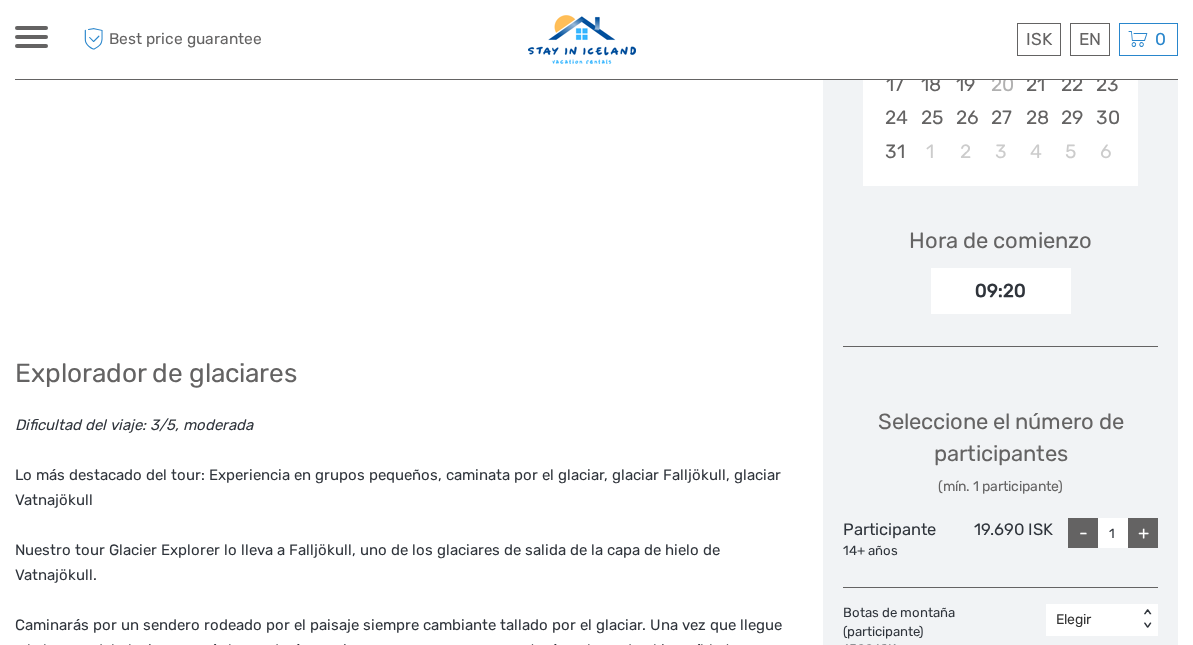 click on "09:20" at bounding box center [1001, 291] 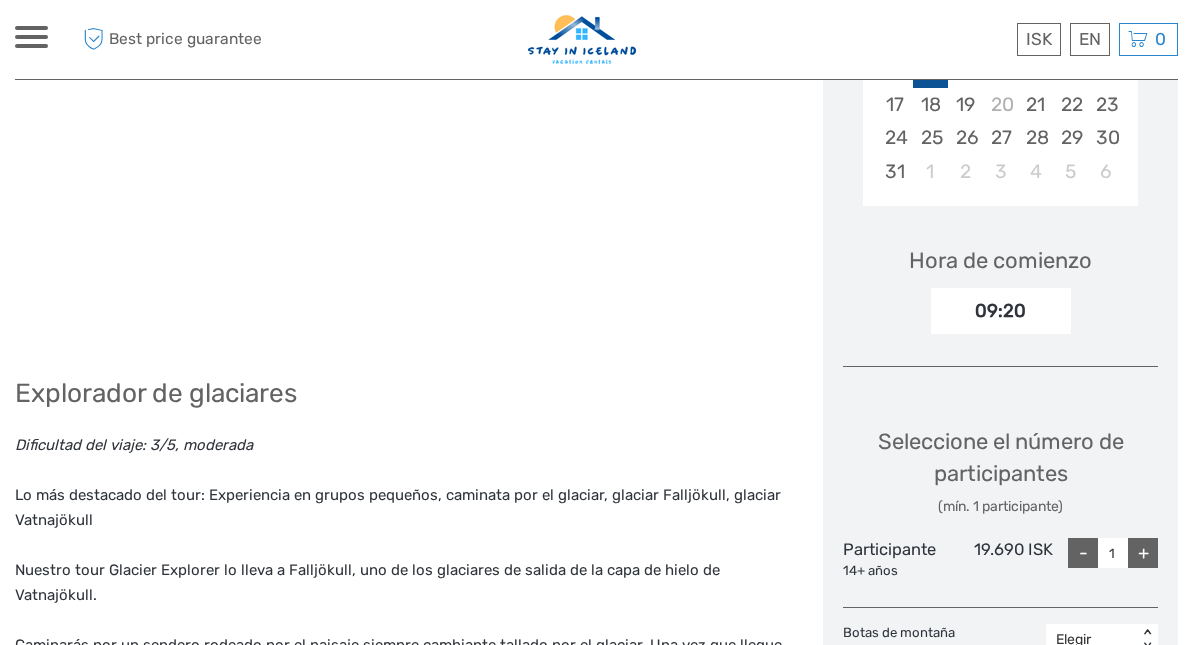 scroll, scrollTop: 514, scrollLeft: 0, axis: vertical 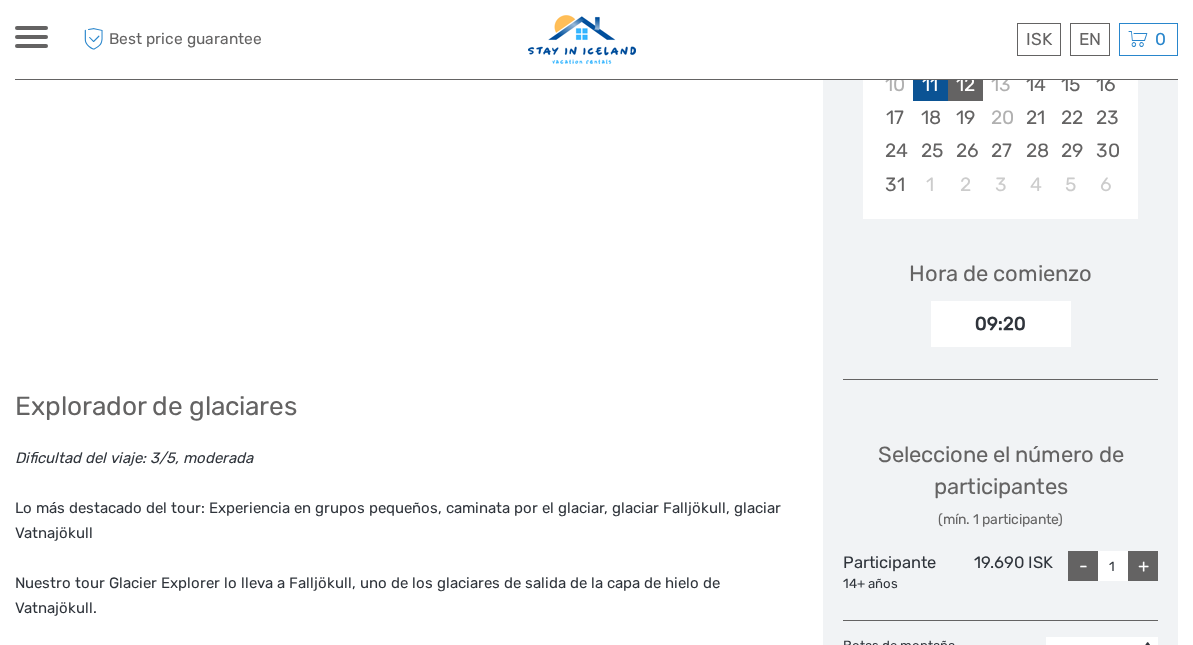 click on "12" at bounding box center [965, 84] 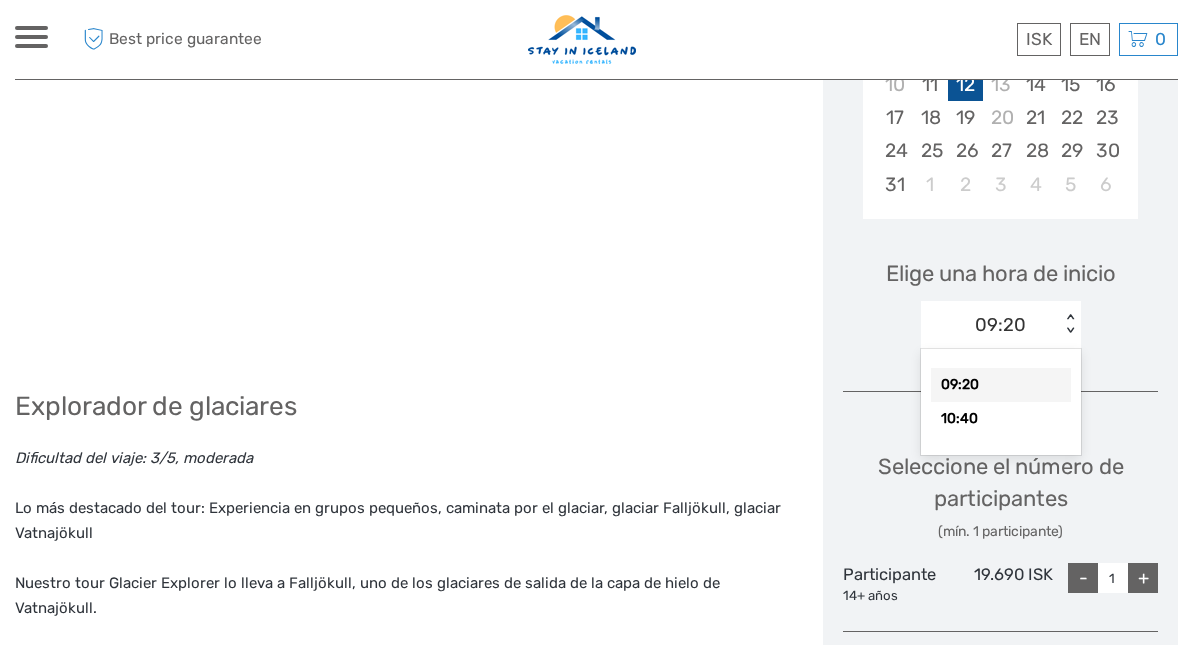 click on "< >" at bounding box center [1069, 324] 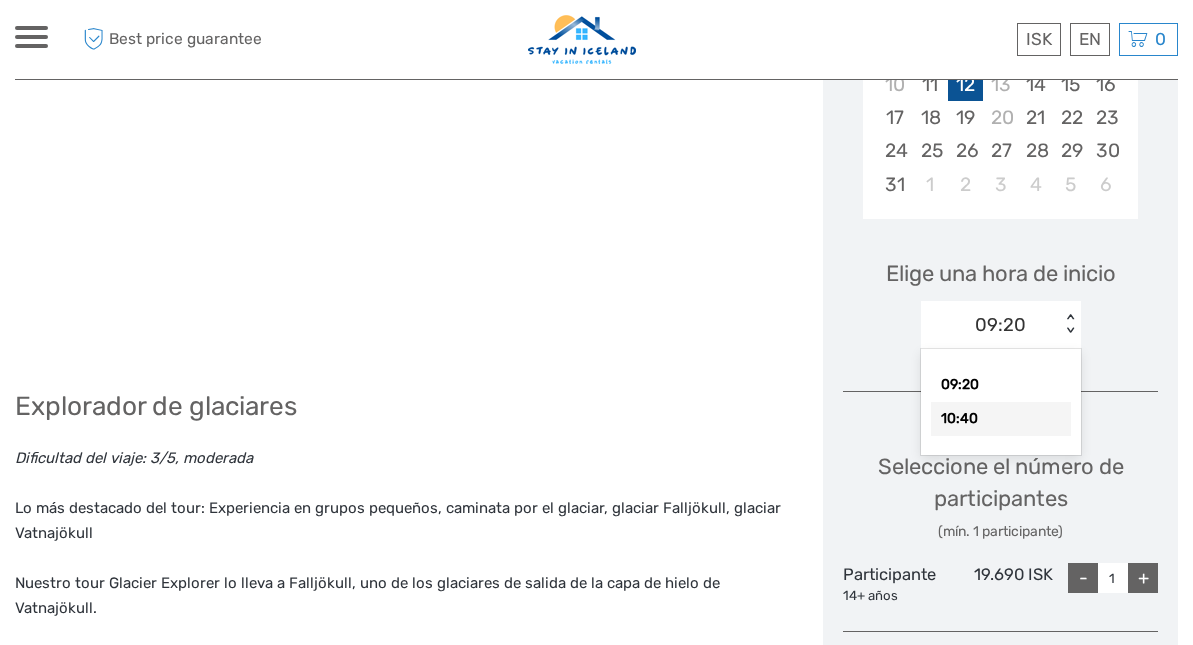 click on "10:40" at bounding box center (1001, 419) 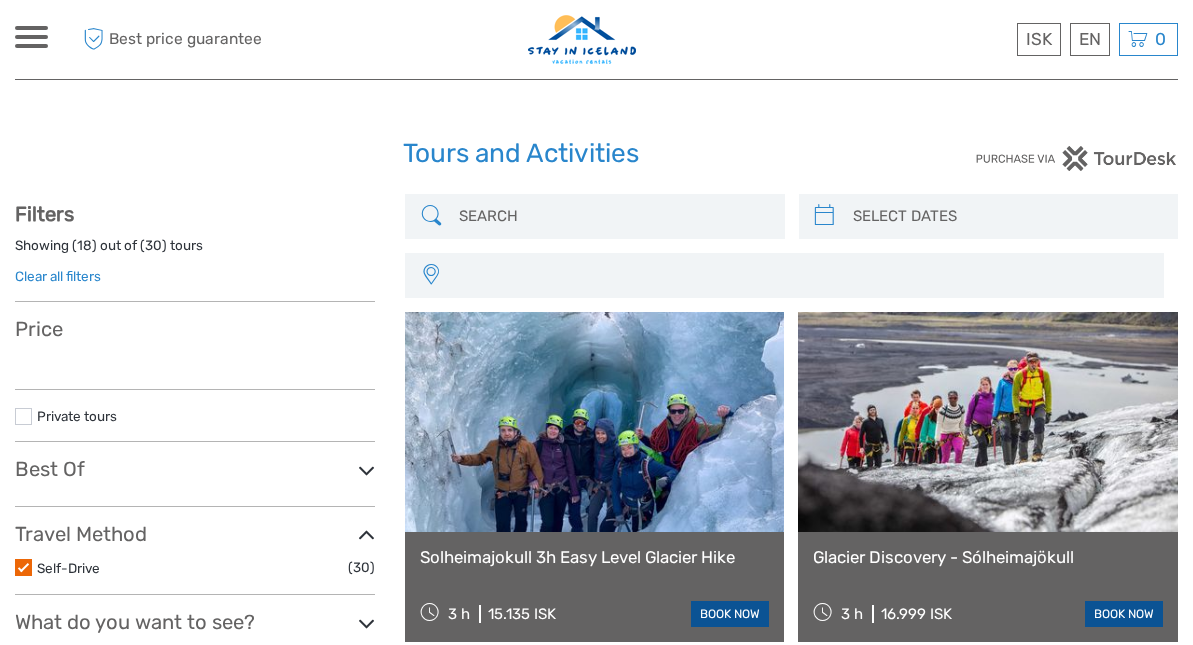 select 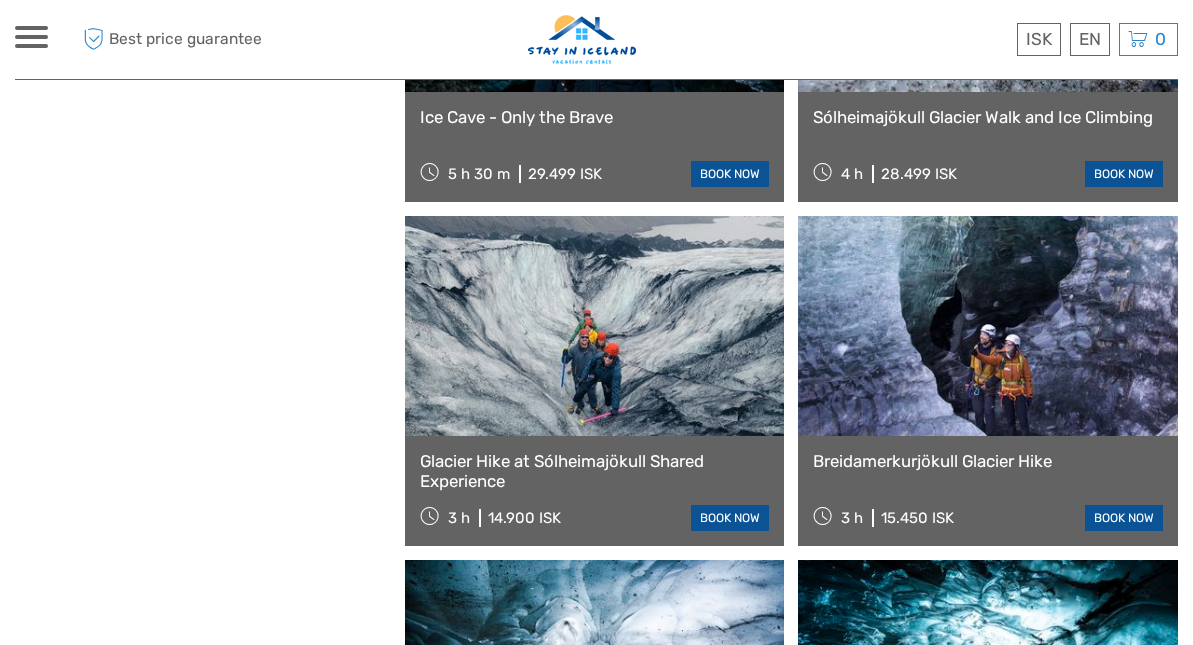 select 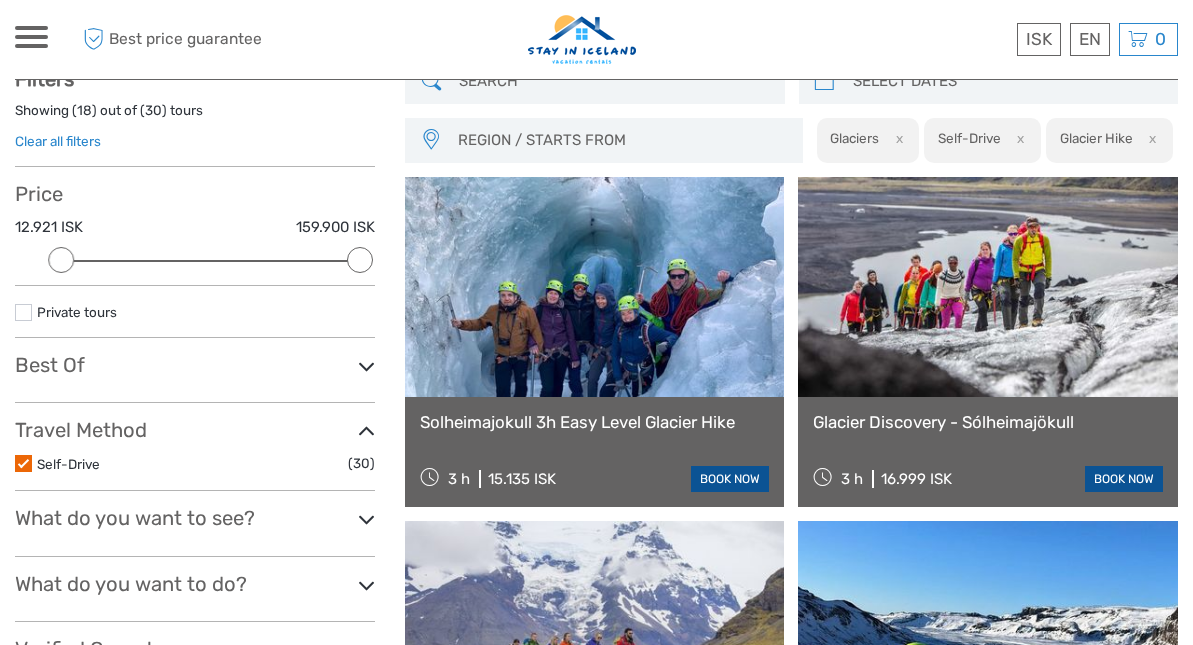 scroll, scrollTop: 130, scrollLeft: 0, axis: vertical 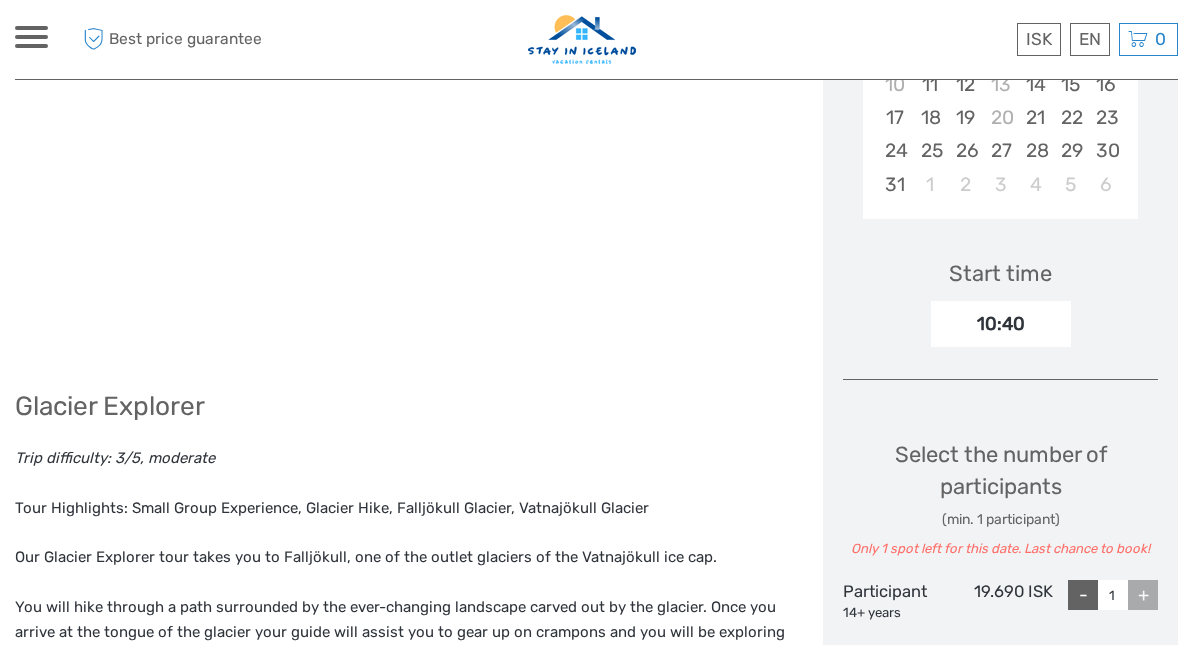 click on "Multi-day tours" at bounding box center (0, 0) 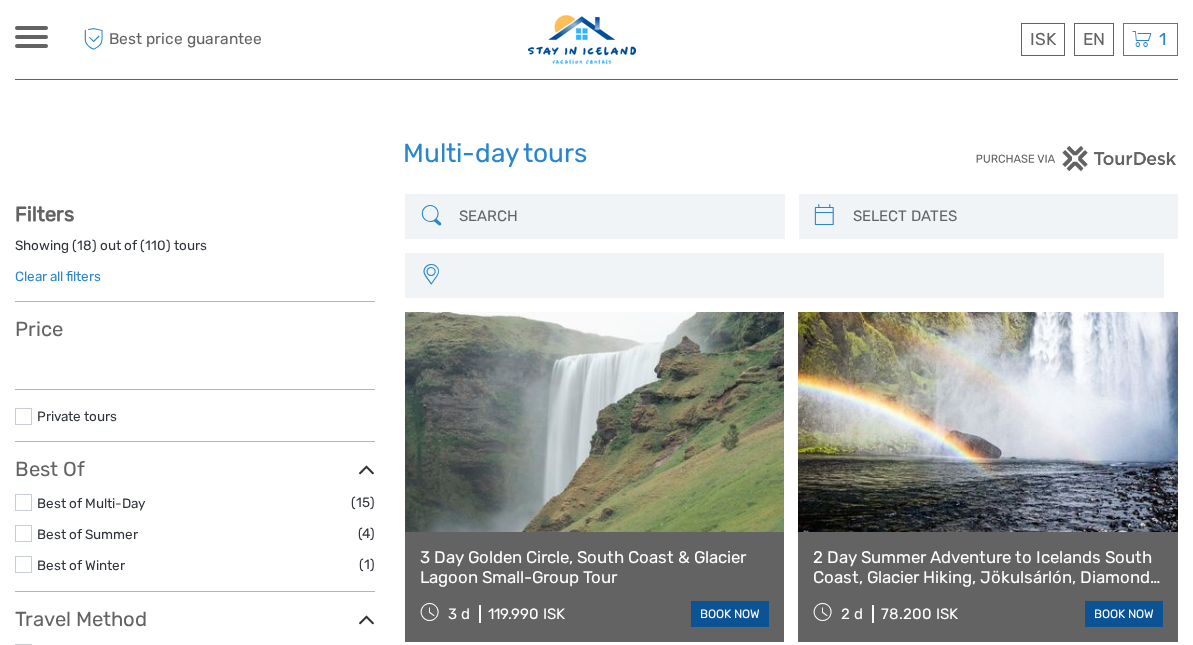 select 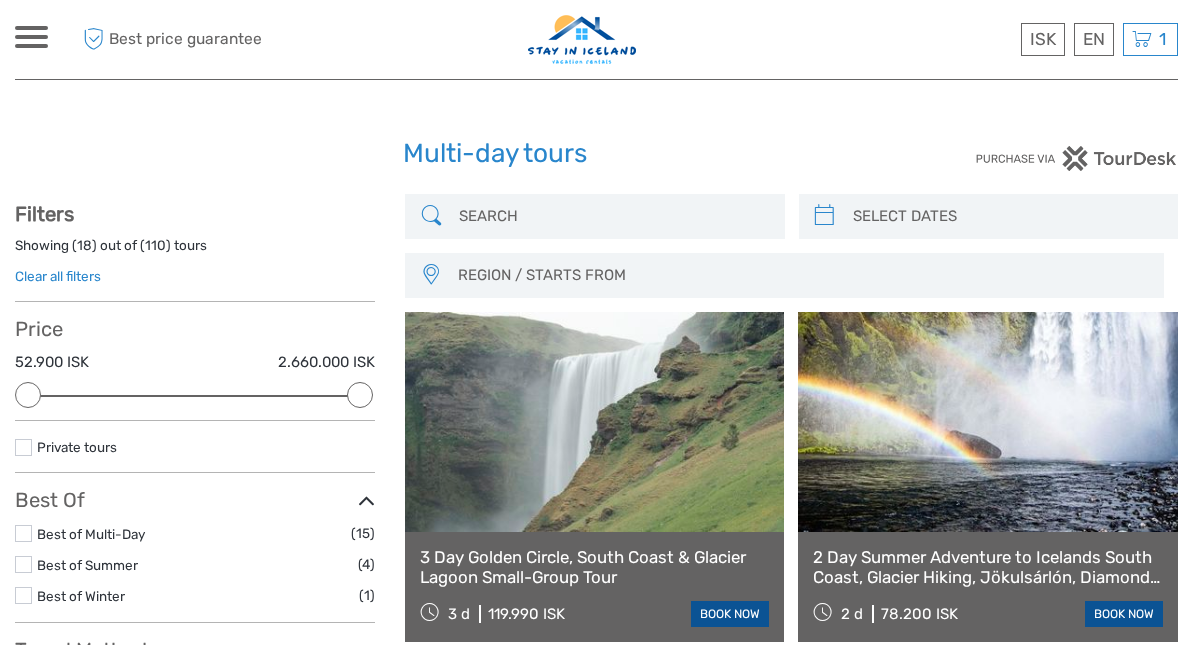 scroll, scrollTop: 0, scrollLeft: 0, axis: both 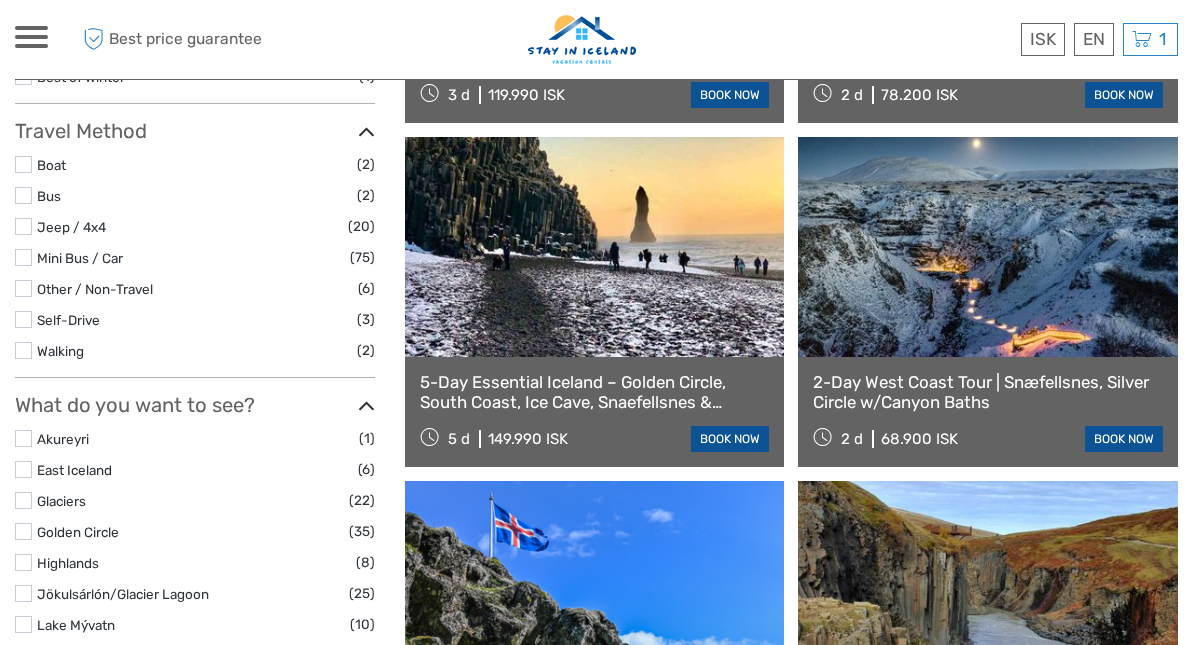click on "Self-Drive
(3)" at bounding box center (195, 319) 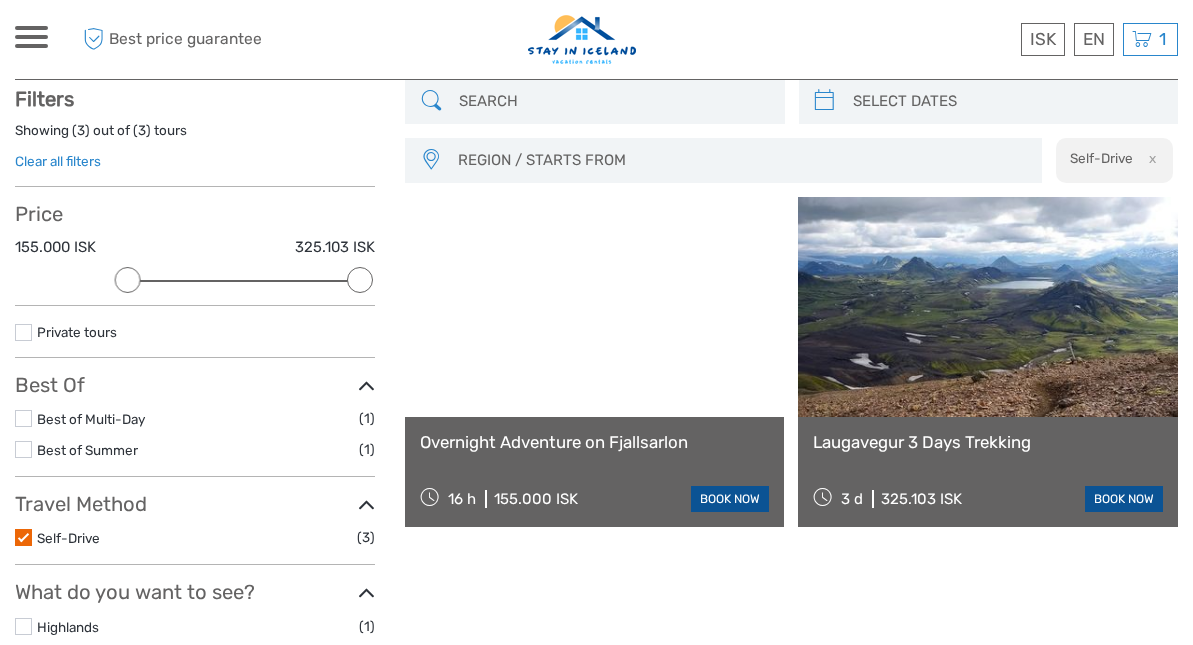 scroll, scrollTop: 114, scrollLeft: 0, axis: vertical 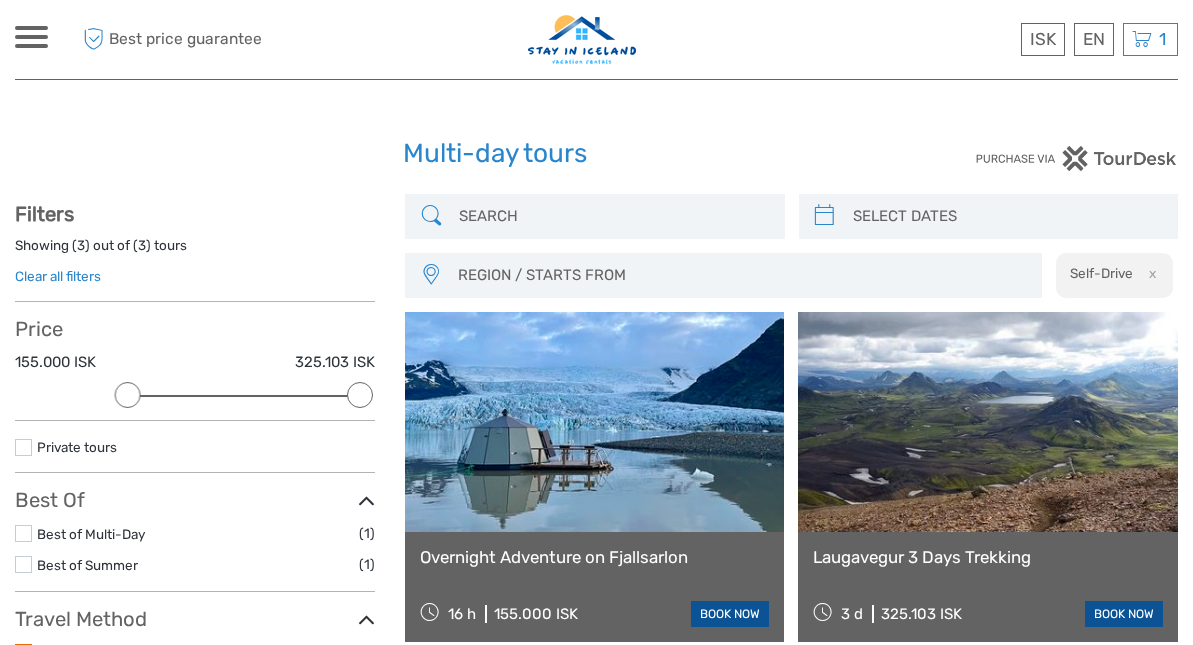 click on "Tours" at bounding box center [0, 0] 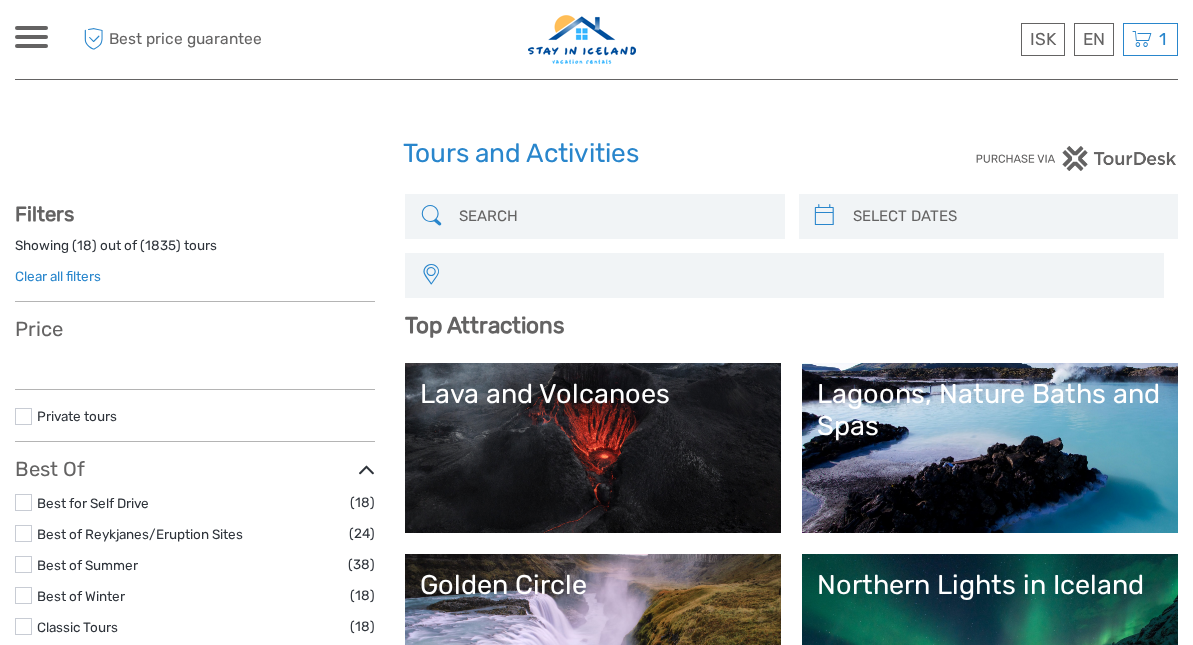 select 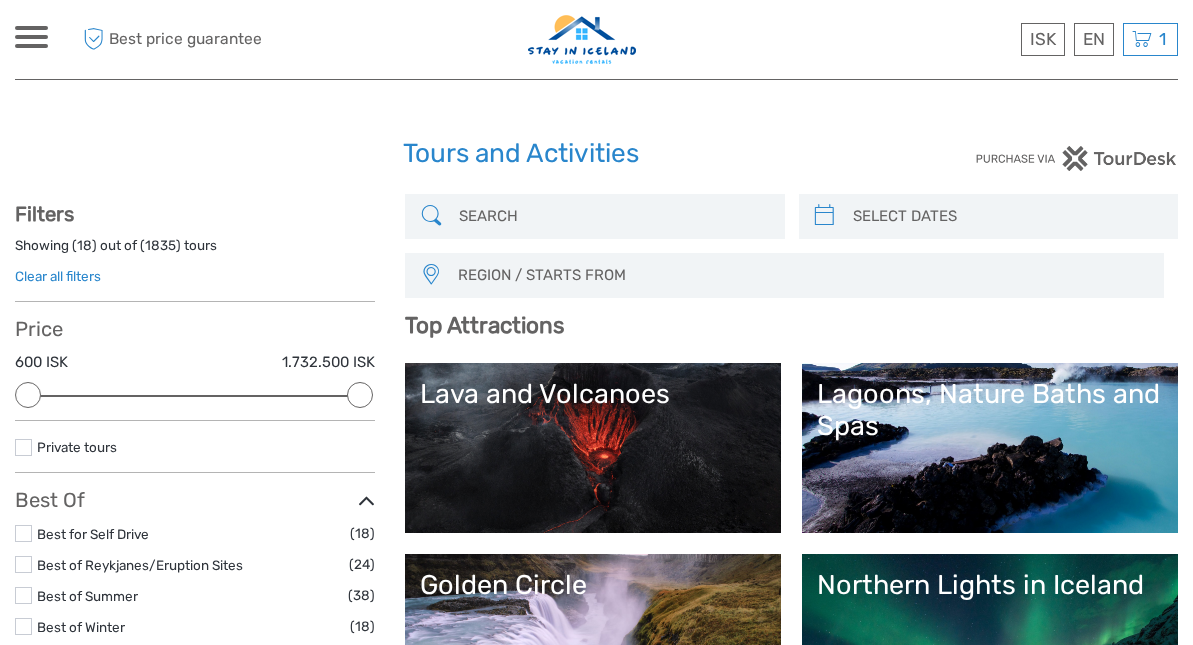 scroll, scrollTop: 0, scrollLeft: 0, axis: both 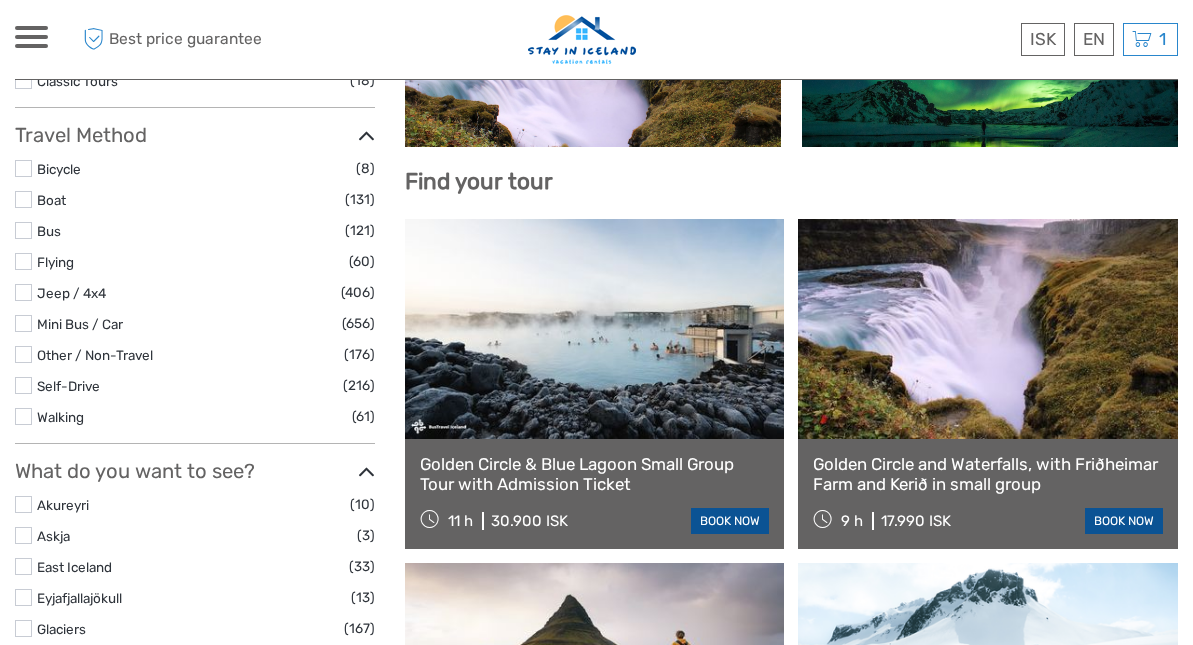 click at bounding box center (23, 385) 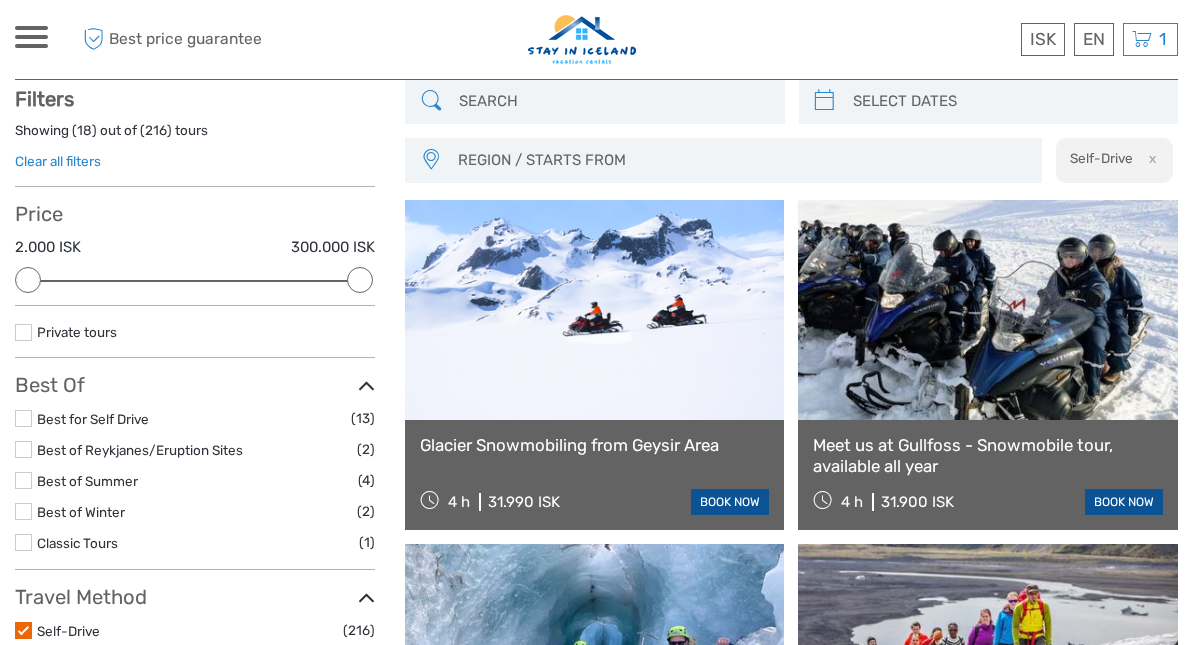 scroll, scrollTop: 114, scrollLeft: 0, axis: vertical 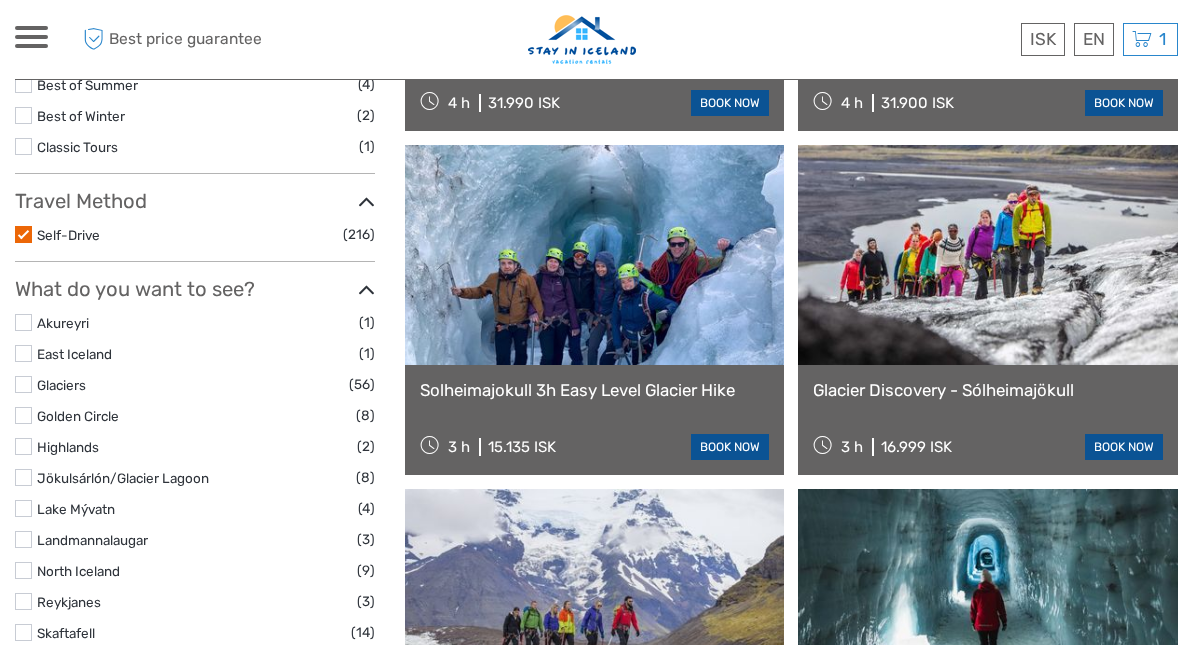 click at bounding box center [23, 477] 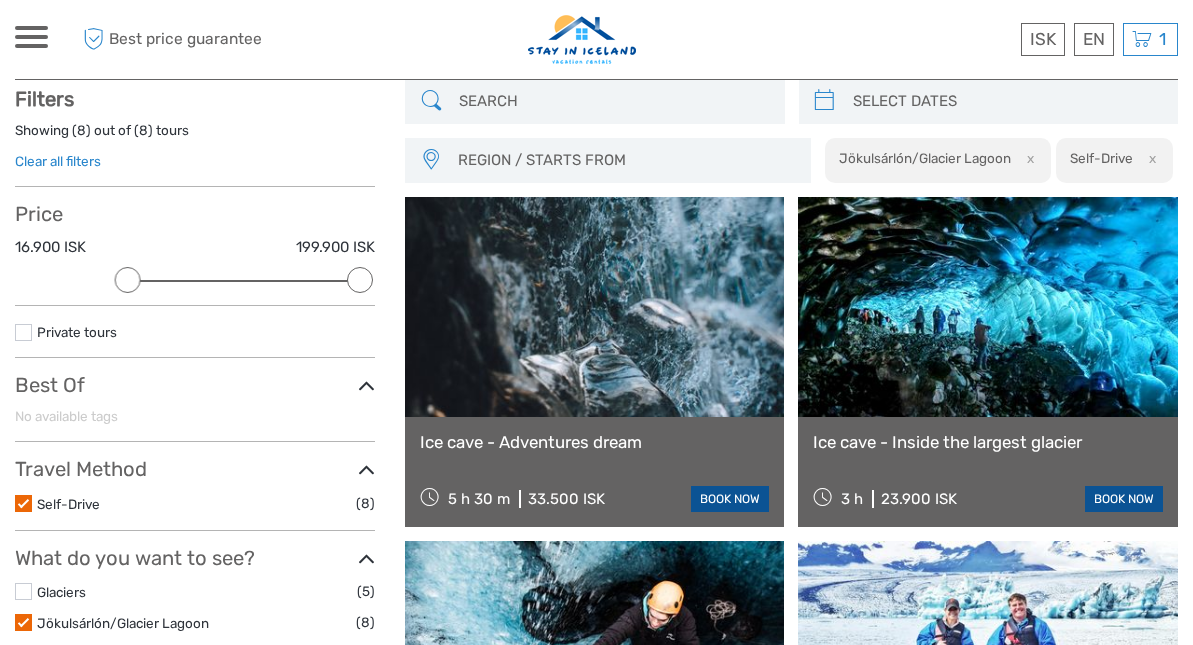 scroll, scrollTop: 114, scrollLeft: 0, axis: vertical 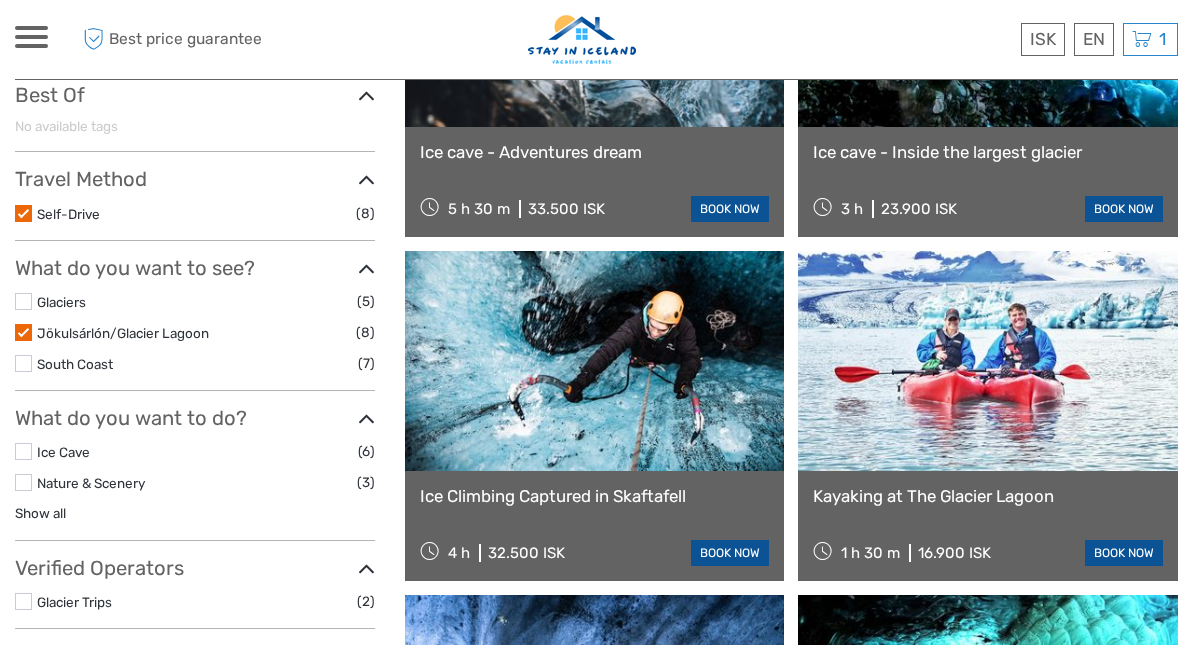 click at bounding box center (366, 180) 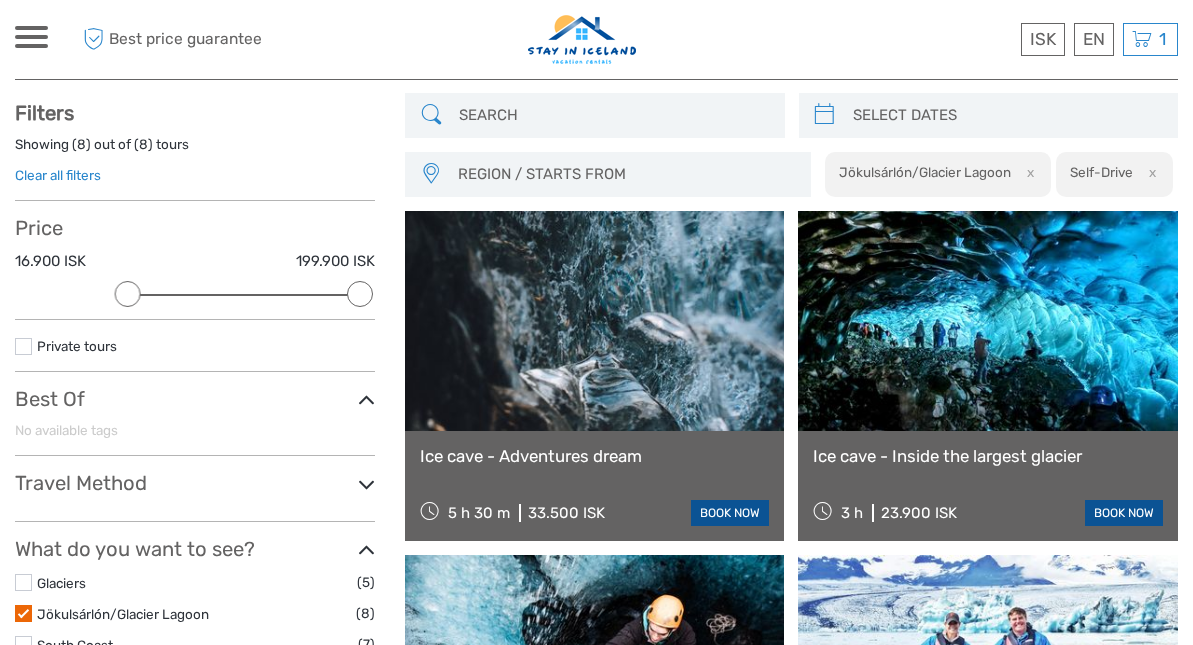 scroll, scrollTop: 97, scrollLeft: 0, axis: vertical 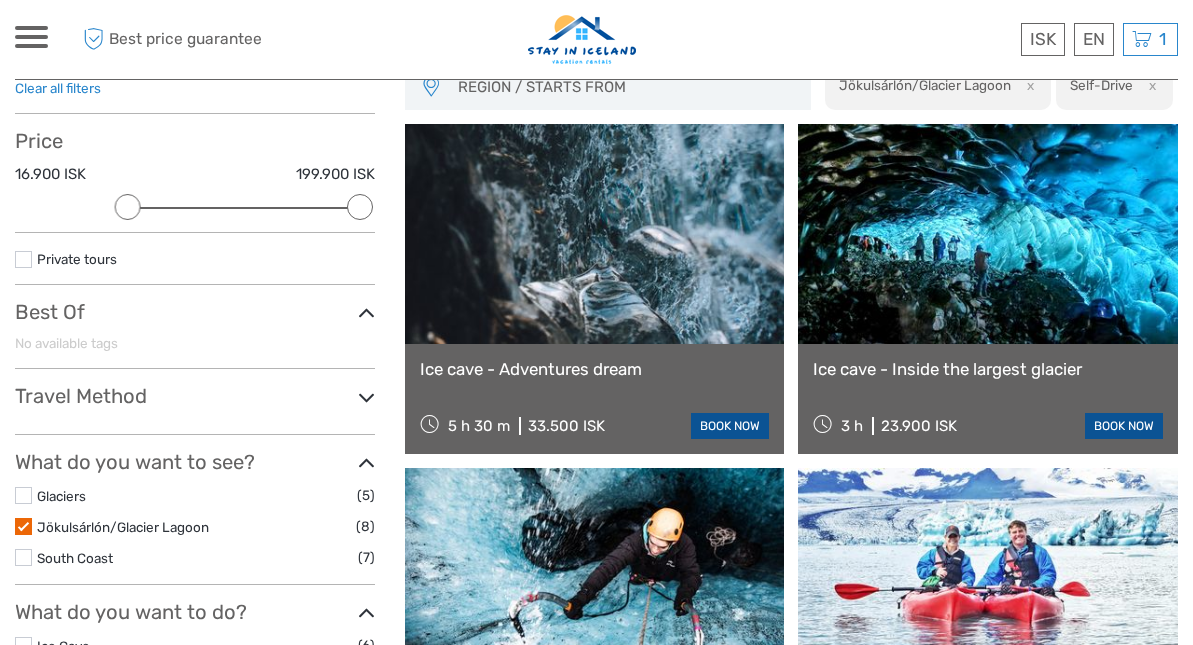 click at bounding box center [366, 397] 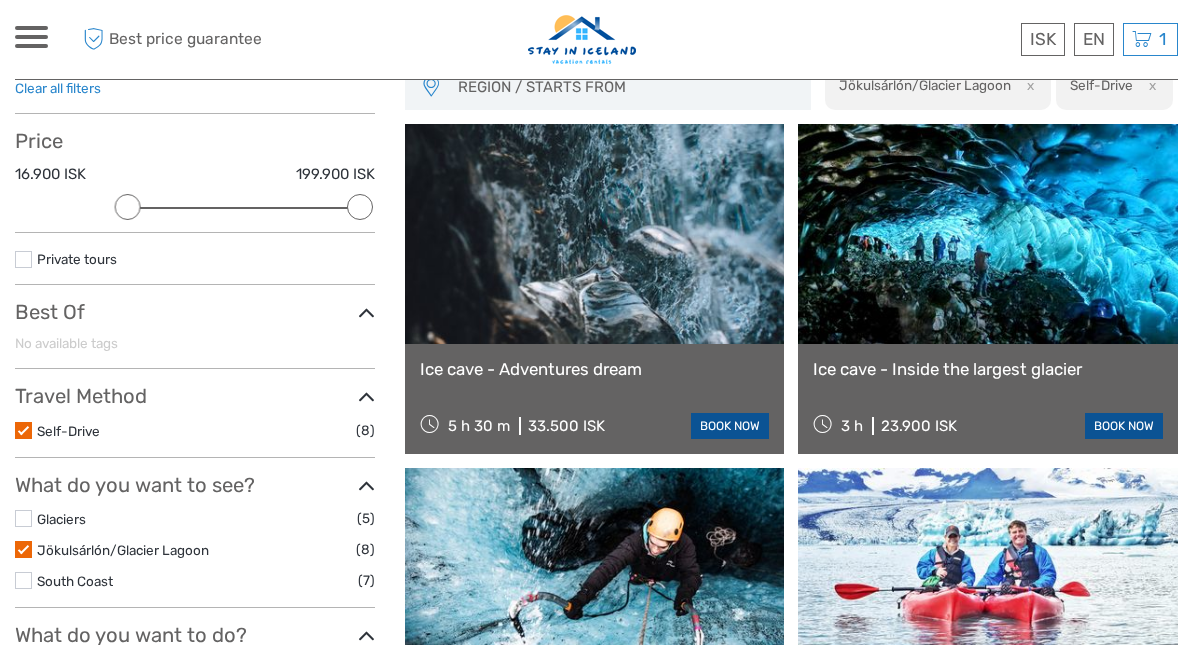 click at bounding box center (23, 430) 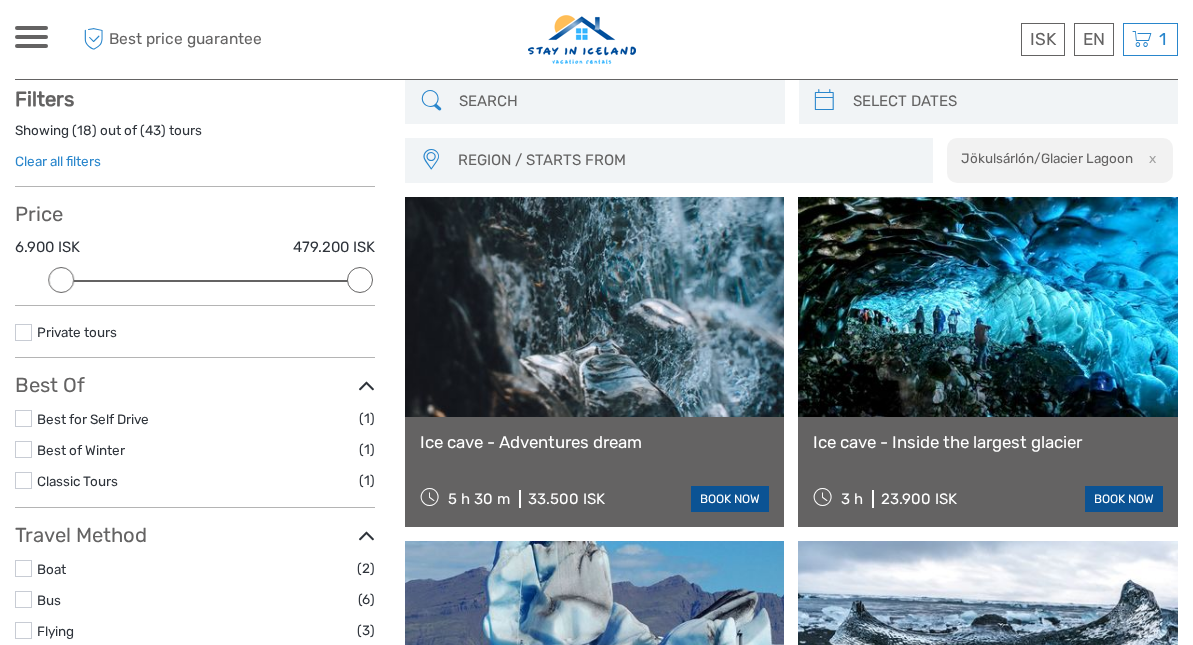 scroll, scrollTop: 114, scrollLeft: 0, axis: vertical 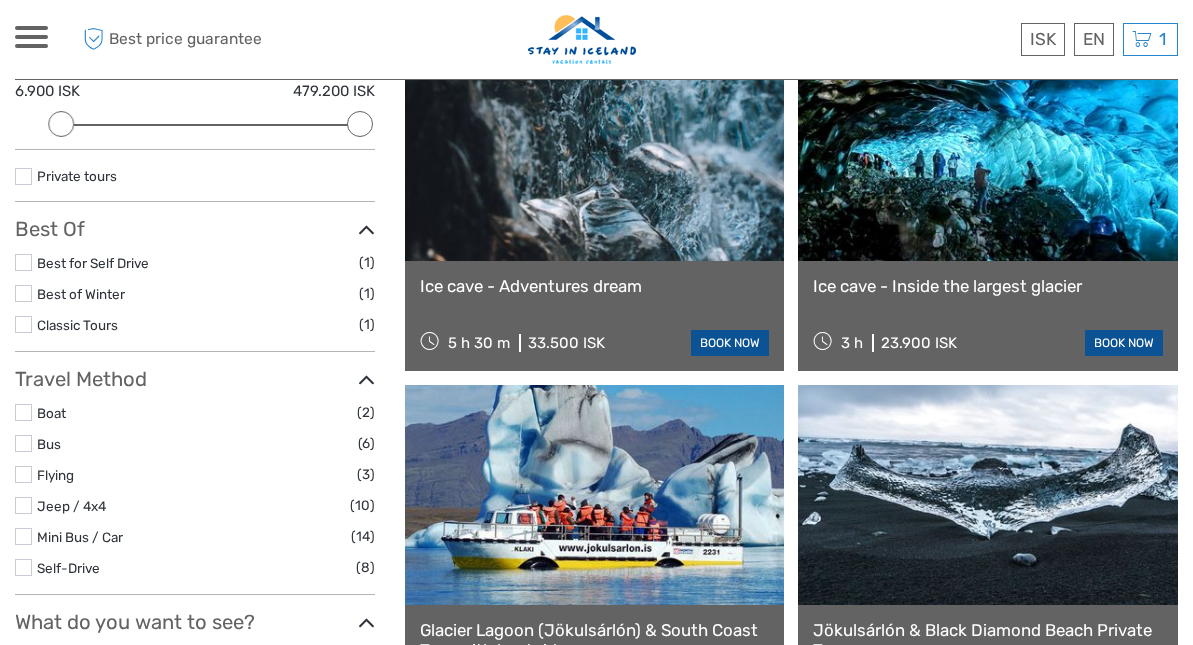 click at bounding box center [23, 412] 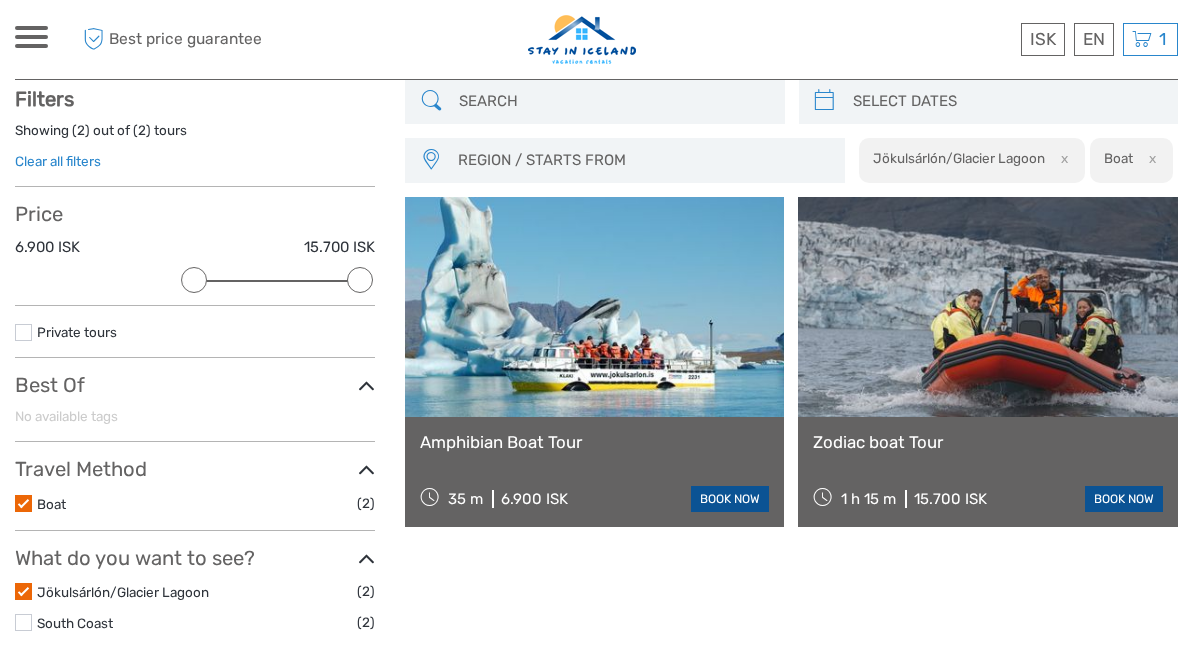 scroll, scrollTop: 114, scrollLeft: 0, axis: vertical 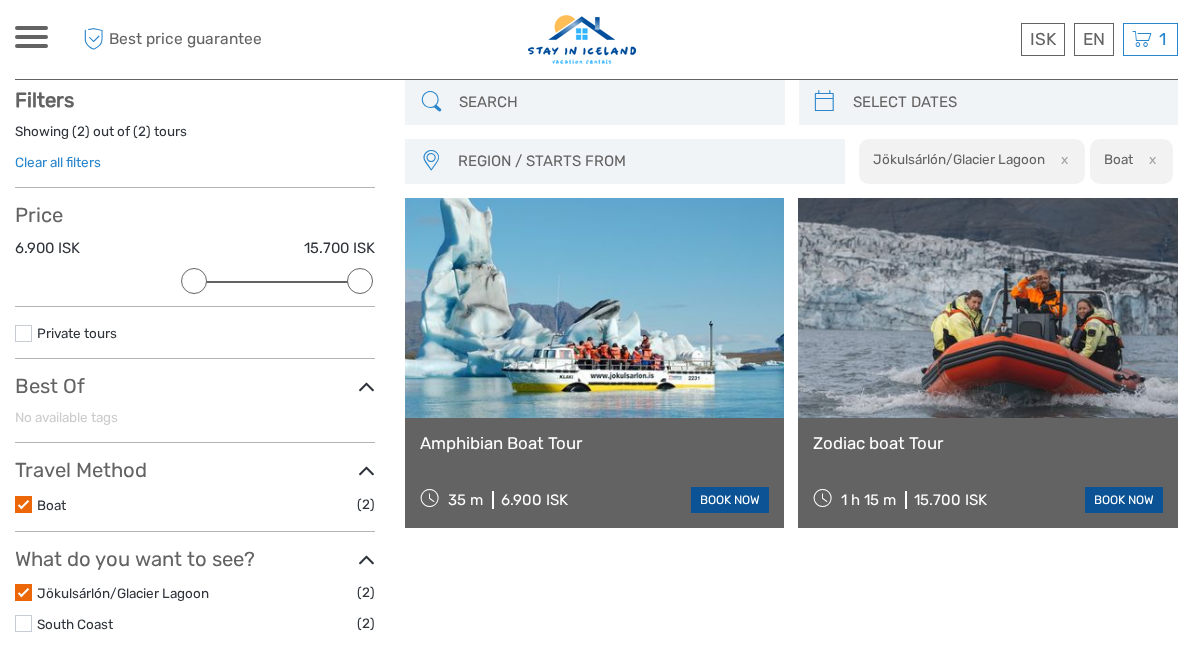 click at bounding box center (988, 308) 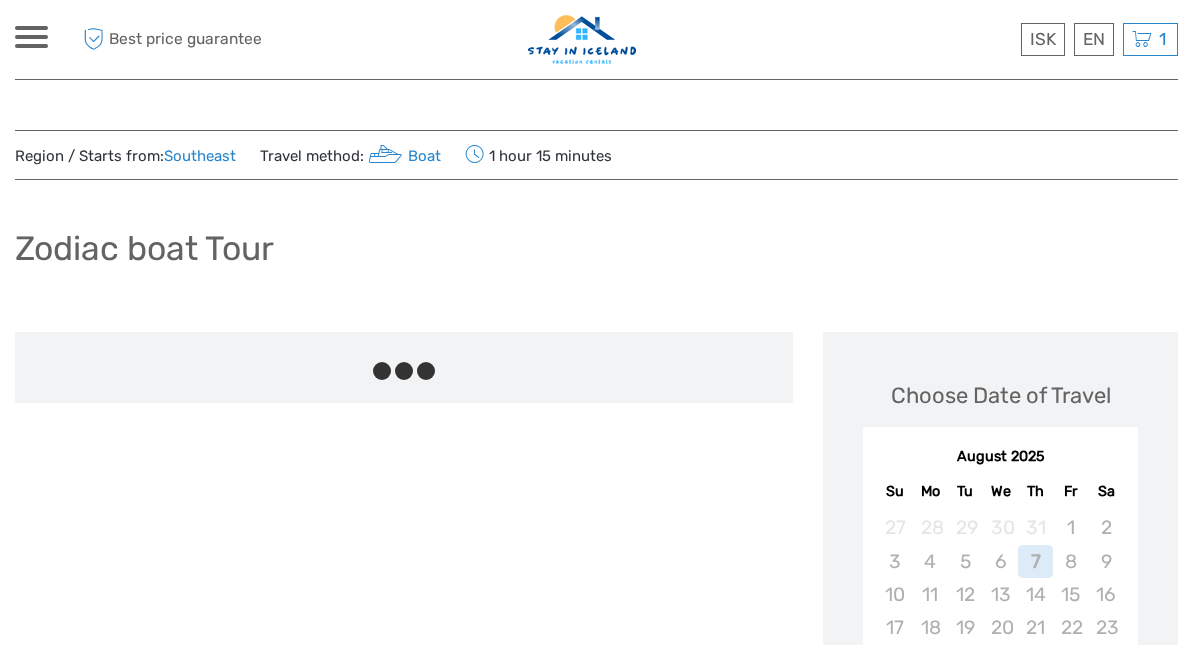 scroll, scrollTop: 0, scrollLeft: 0, axis: both 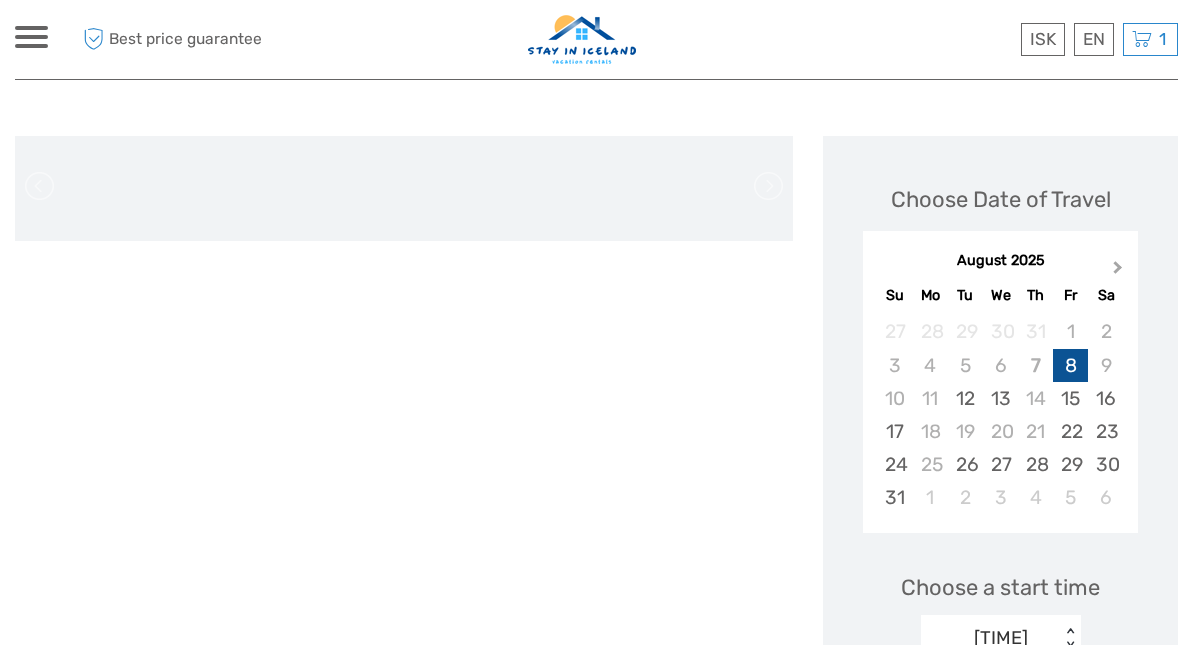 click on "Next Month" at bounding box center (1118, 271) 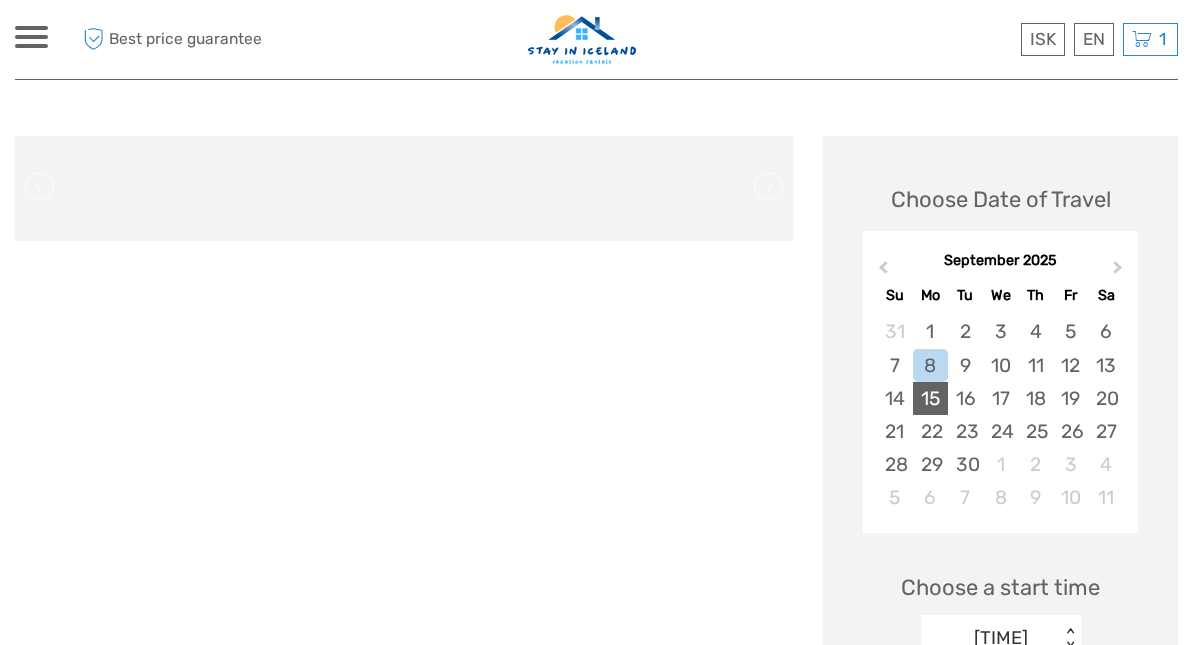 click on "15" at bounding box center (930, 398) 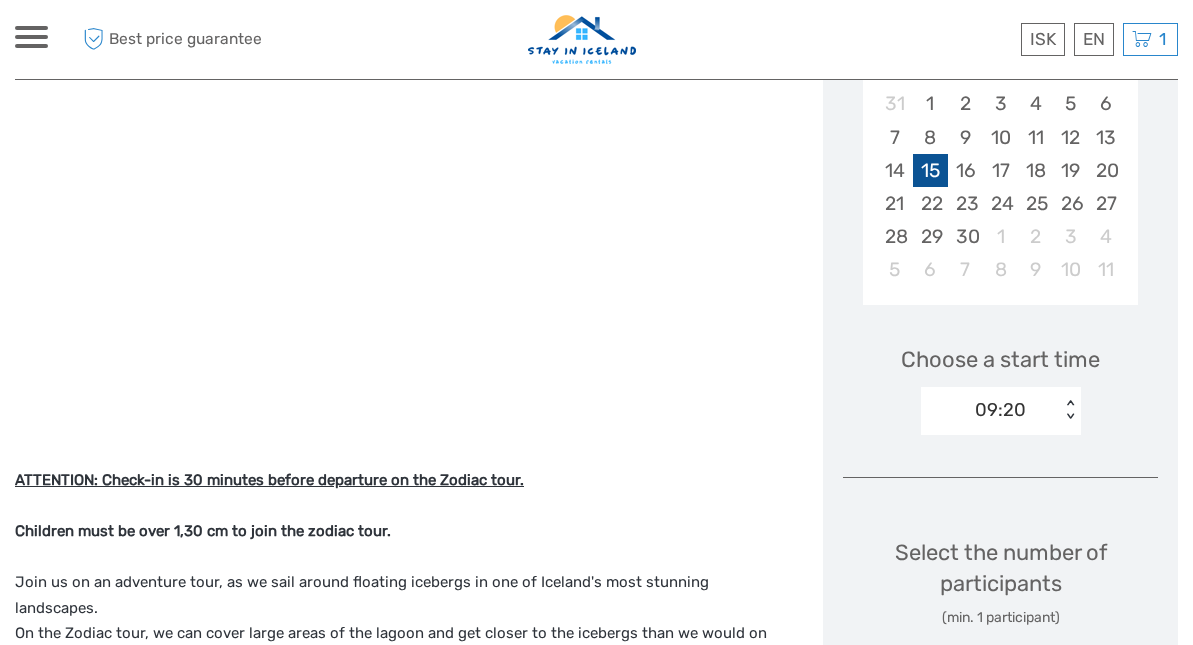 scroll, scrollTop: 472, scrollLeft: 0, axis: vertical 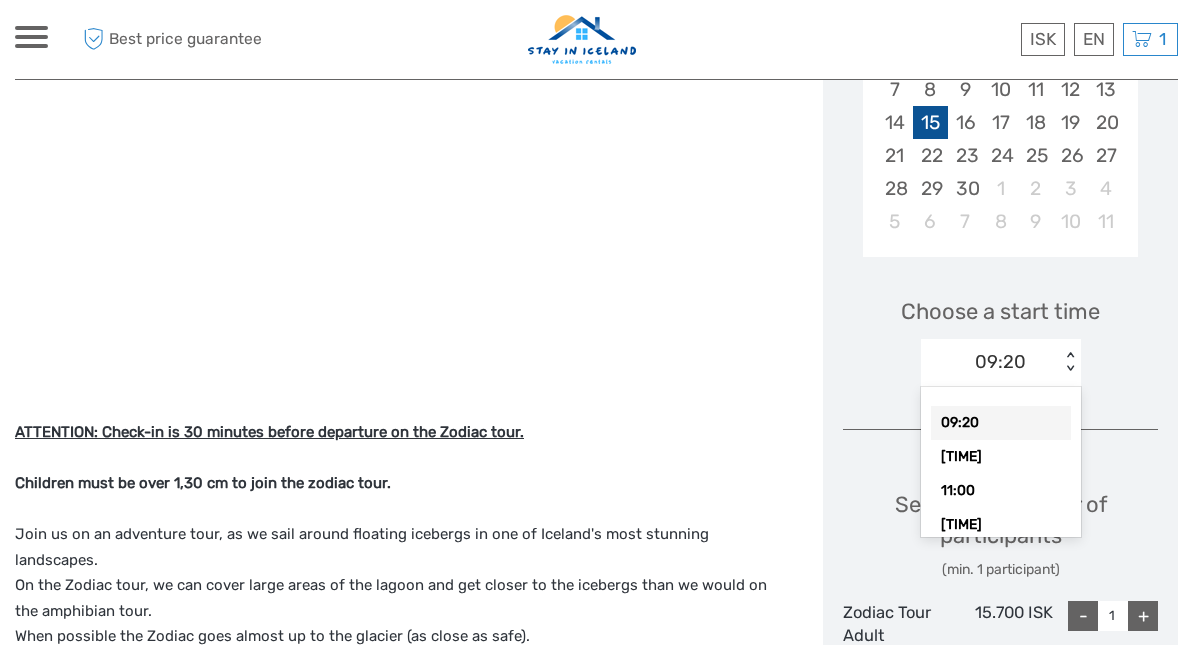 click on "< >" at bounding box center (1069, 362) 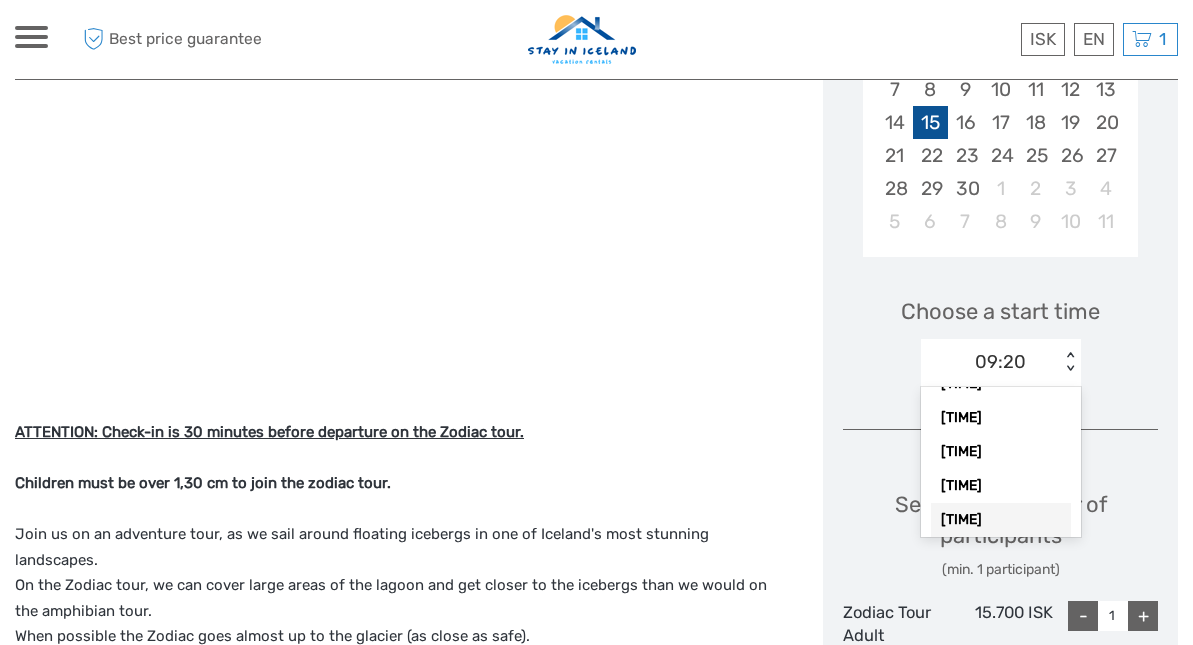 click on "[TIME]" at bounding box center [1001, 520] 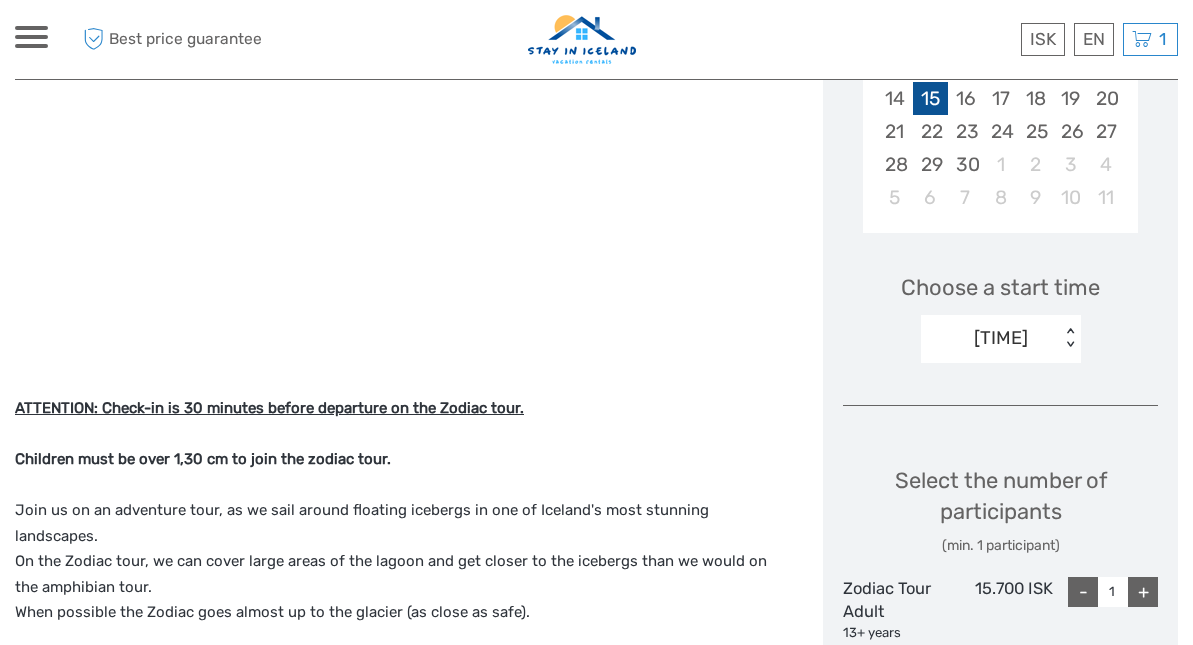 scroll, scrollTop: 372, scrollLeft: 0, axis: vertical 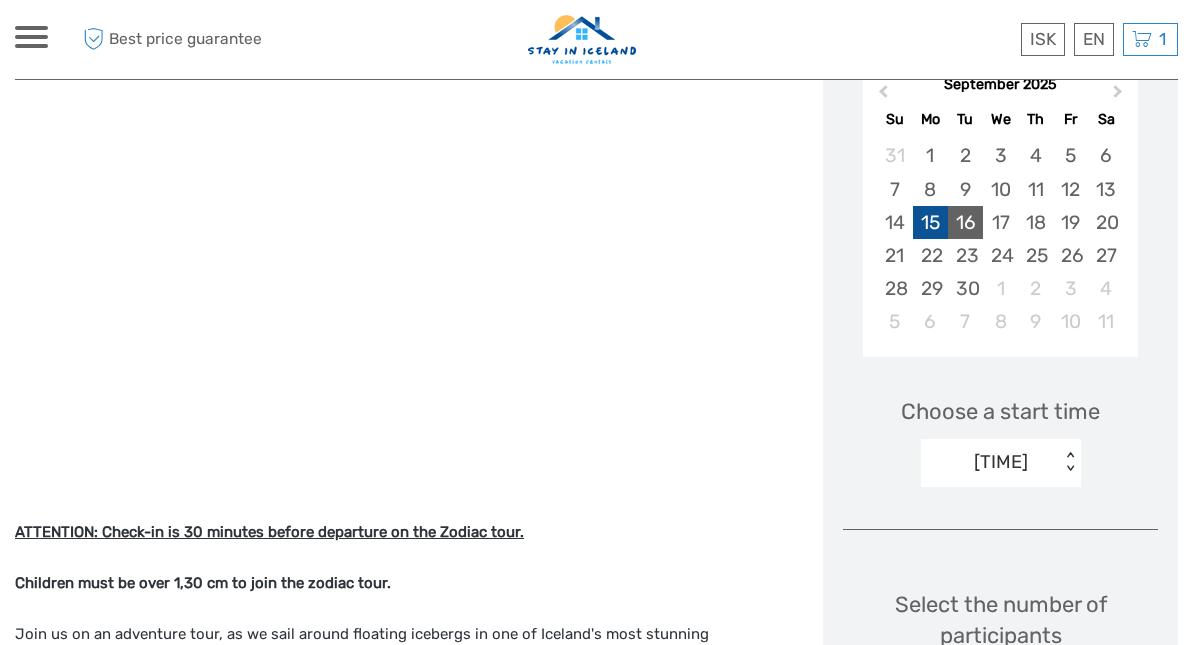 click on "16" at bounding box center [965, 222] 